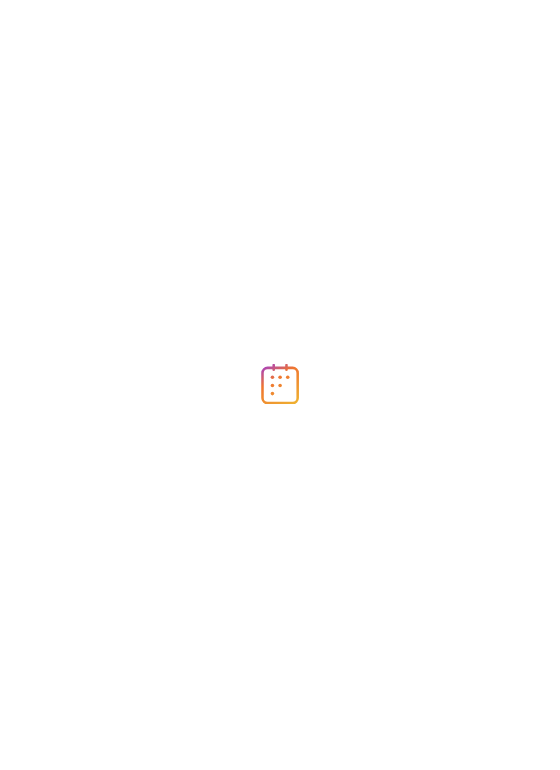 scroll, scrollTop: 0, scrollLeft: 0, axis: both 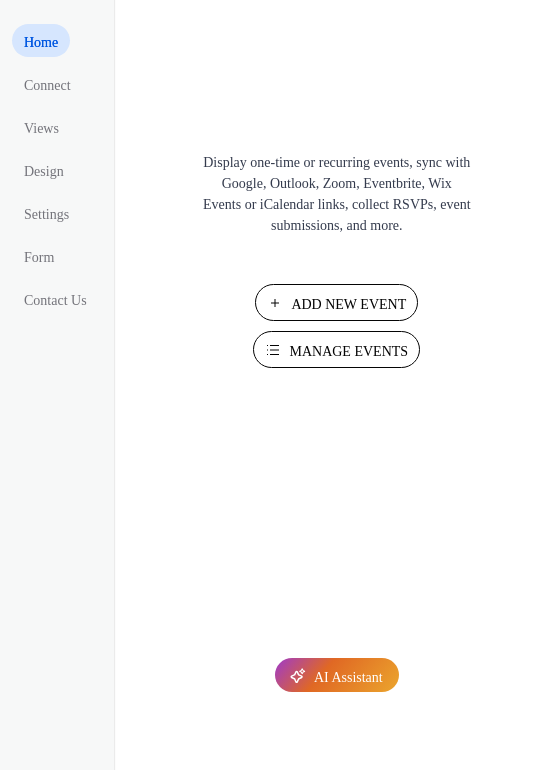 click on "Add New Event" at bounding box center (336, 302) 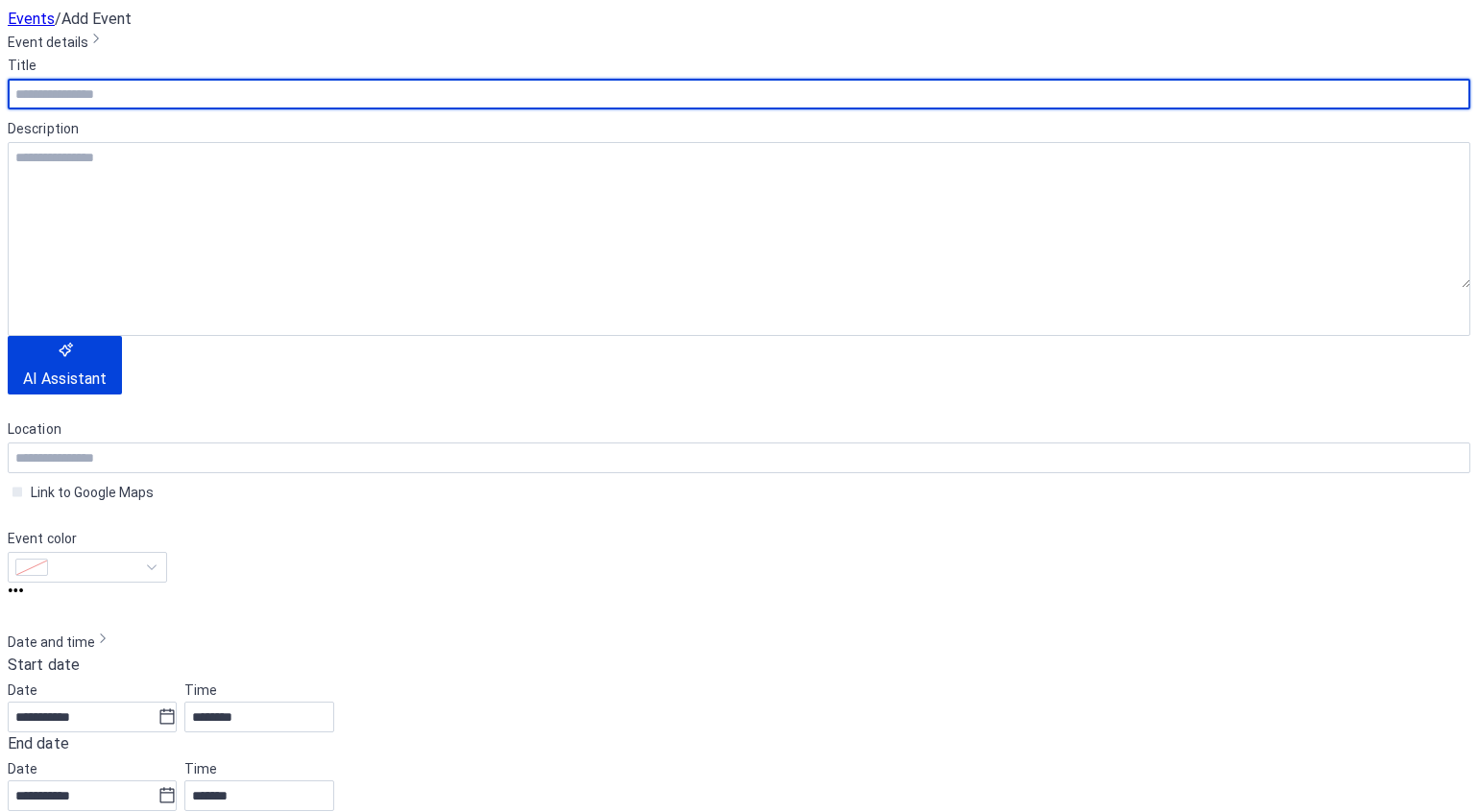 scroll, scrollTop: 0, scrollLeft: 0, axis: both 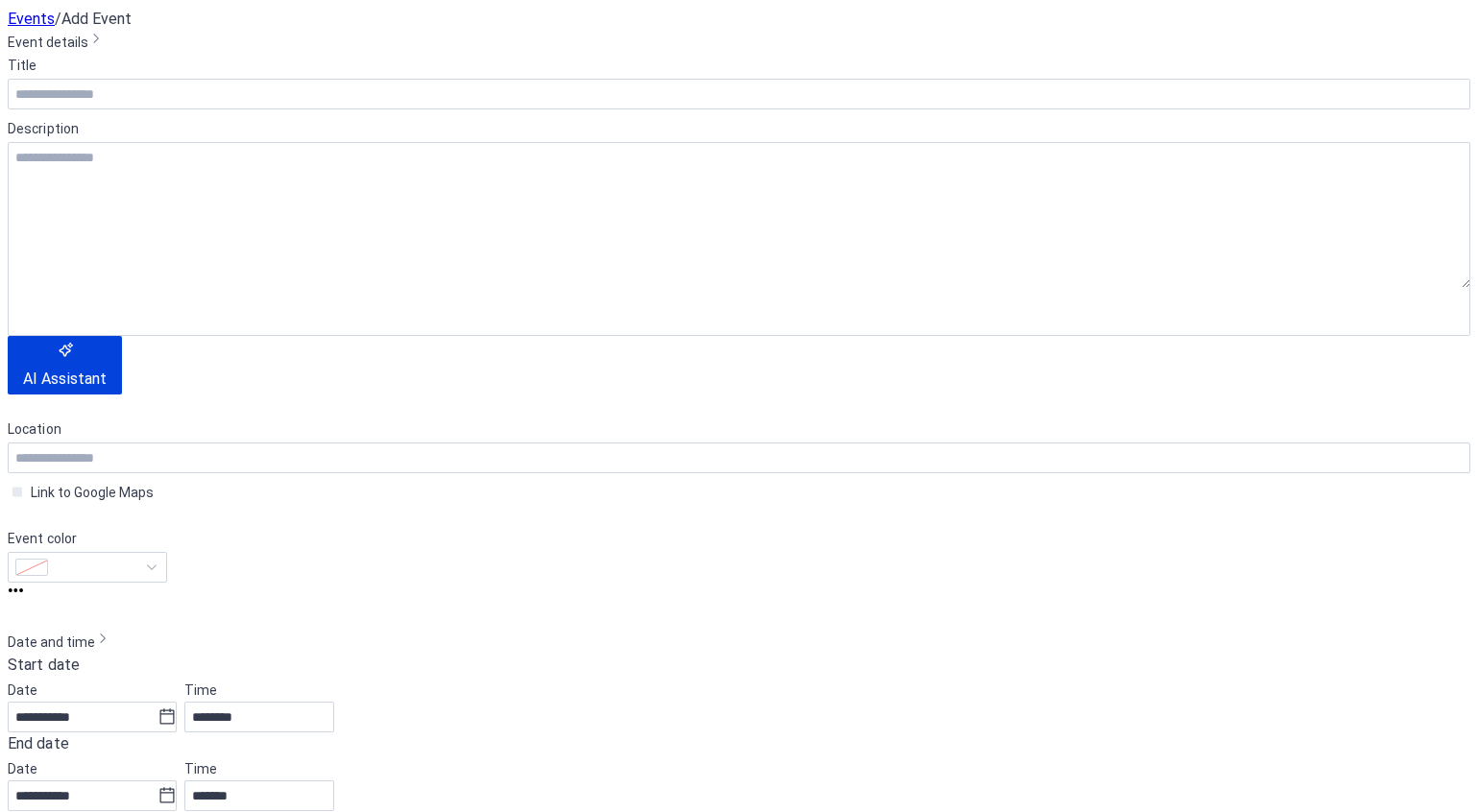 click at bounding box center [530, 2115] 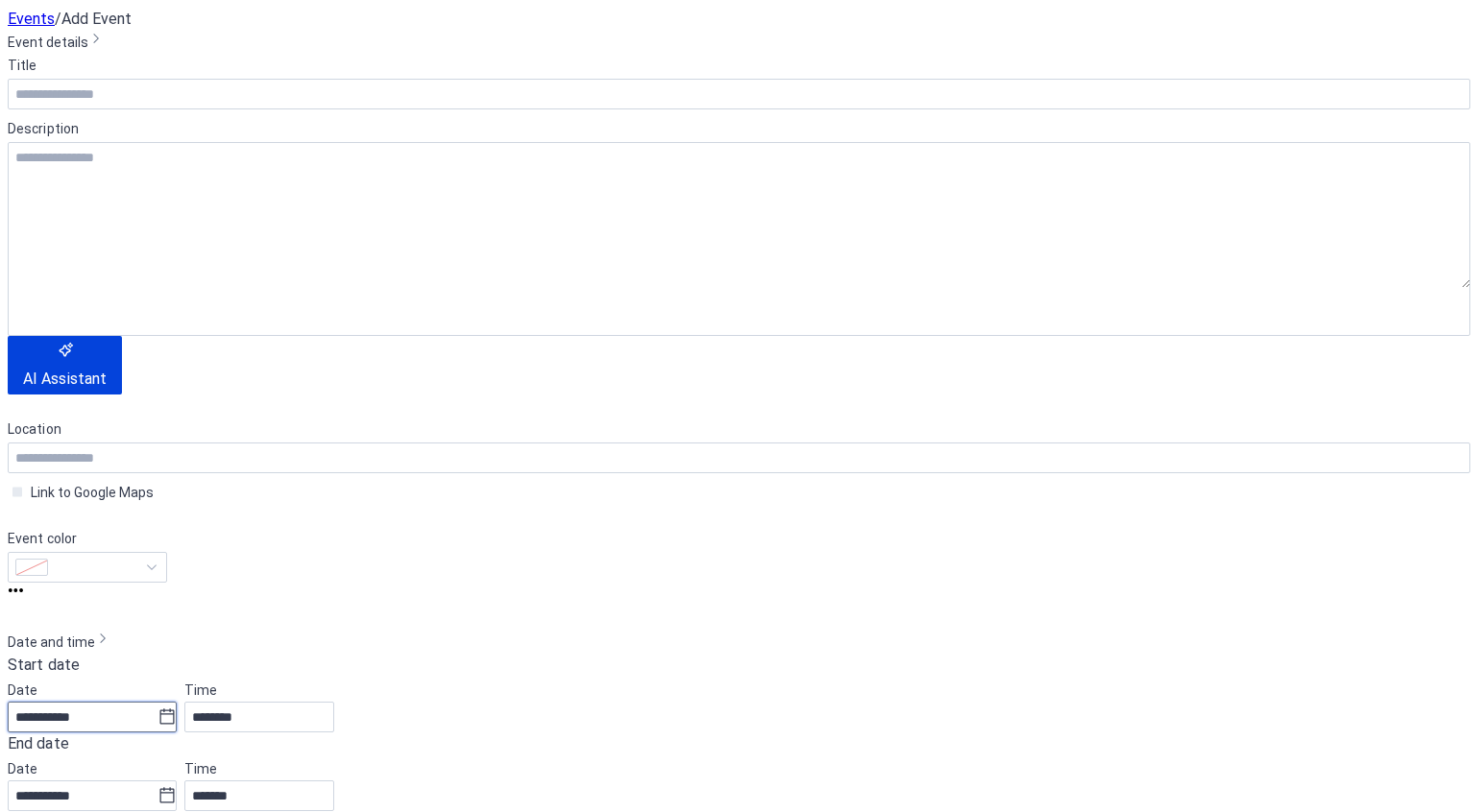 click on "**********" at bounding box center [83, 717] 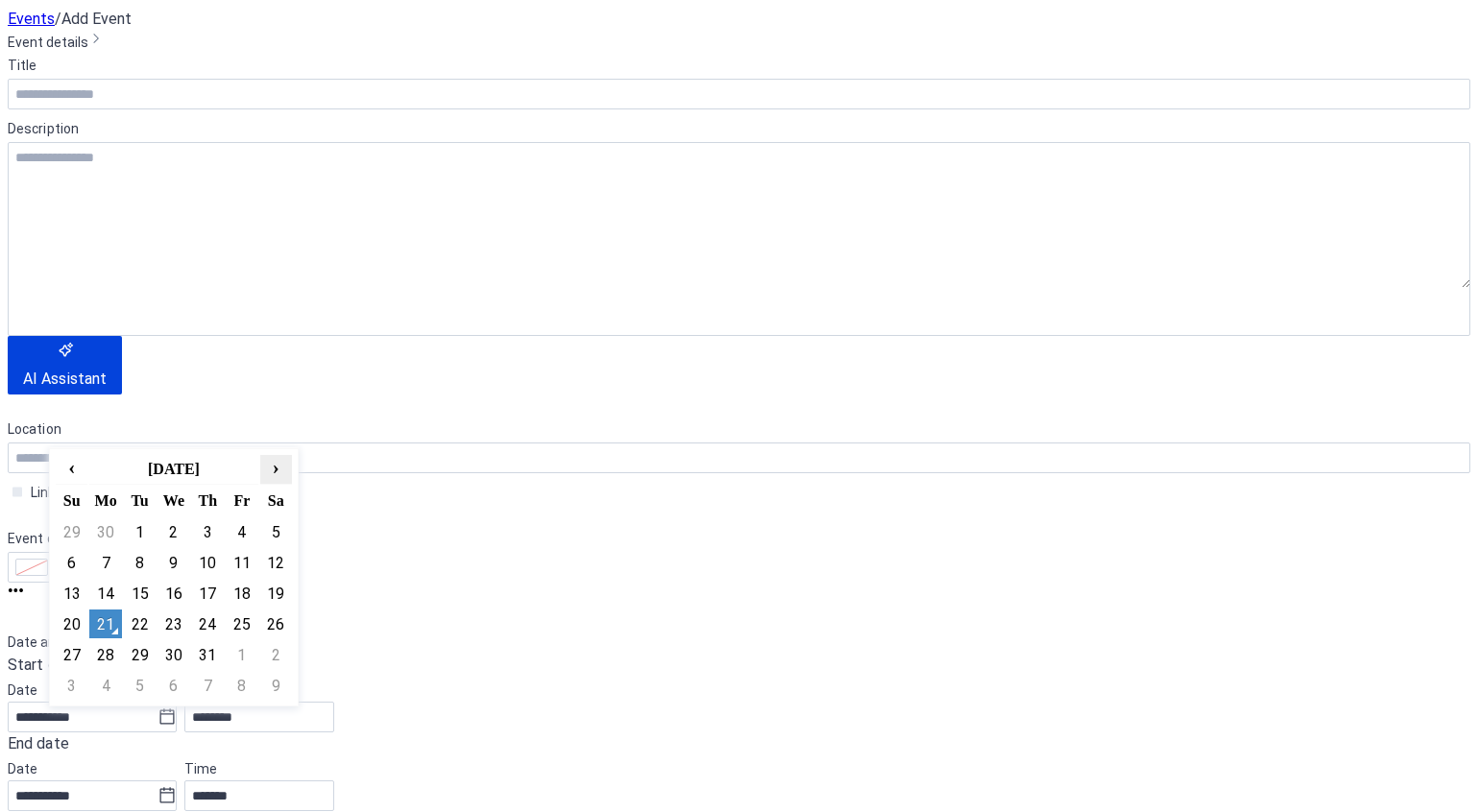 click on "›" at bounding box center [276, 467] 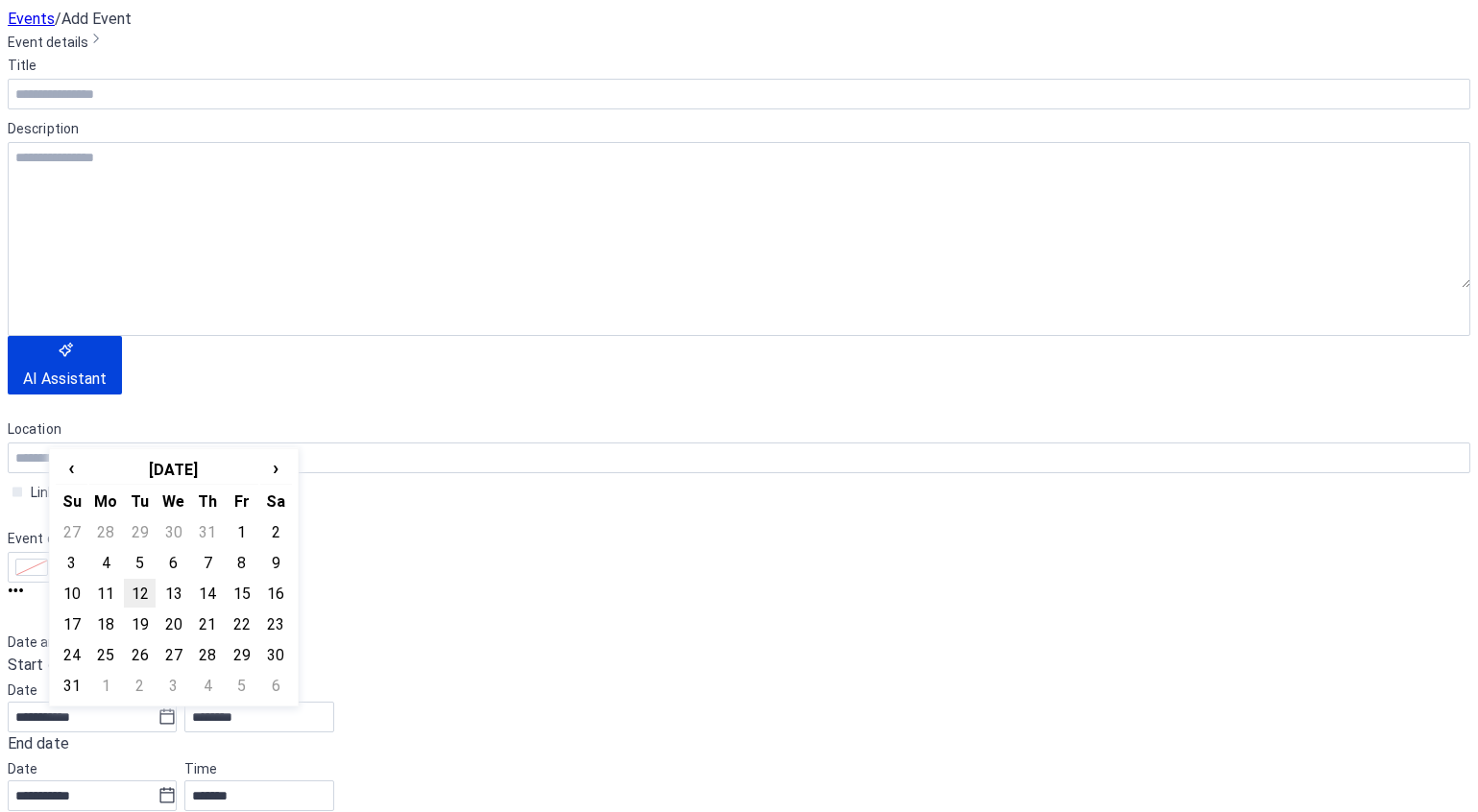 click on "12" at bounding box center (139, 593) 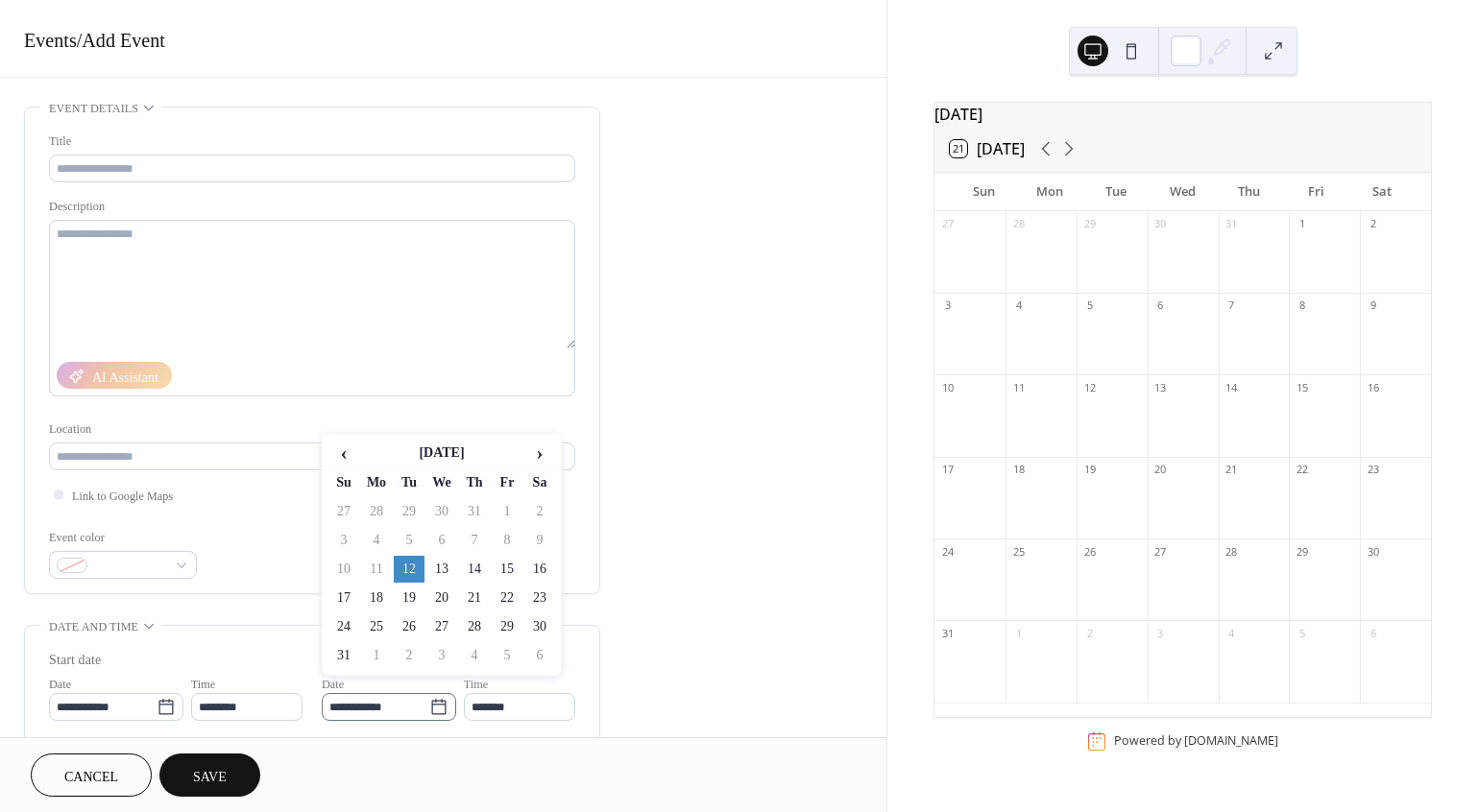 click 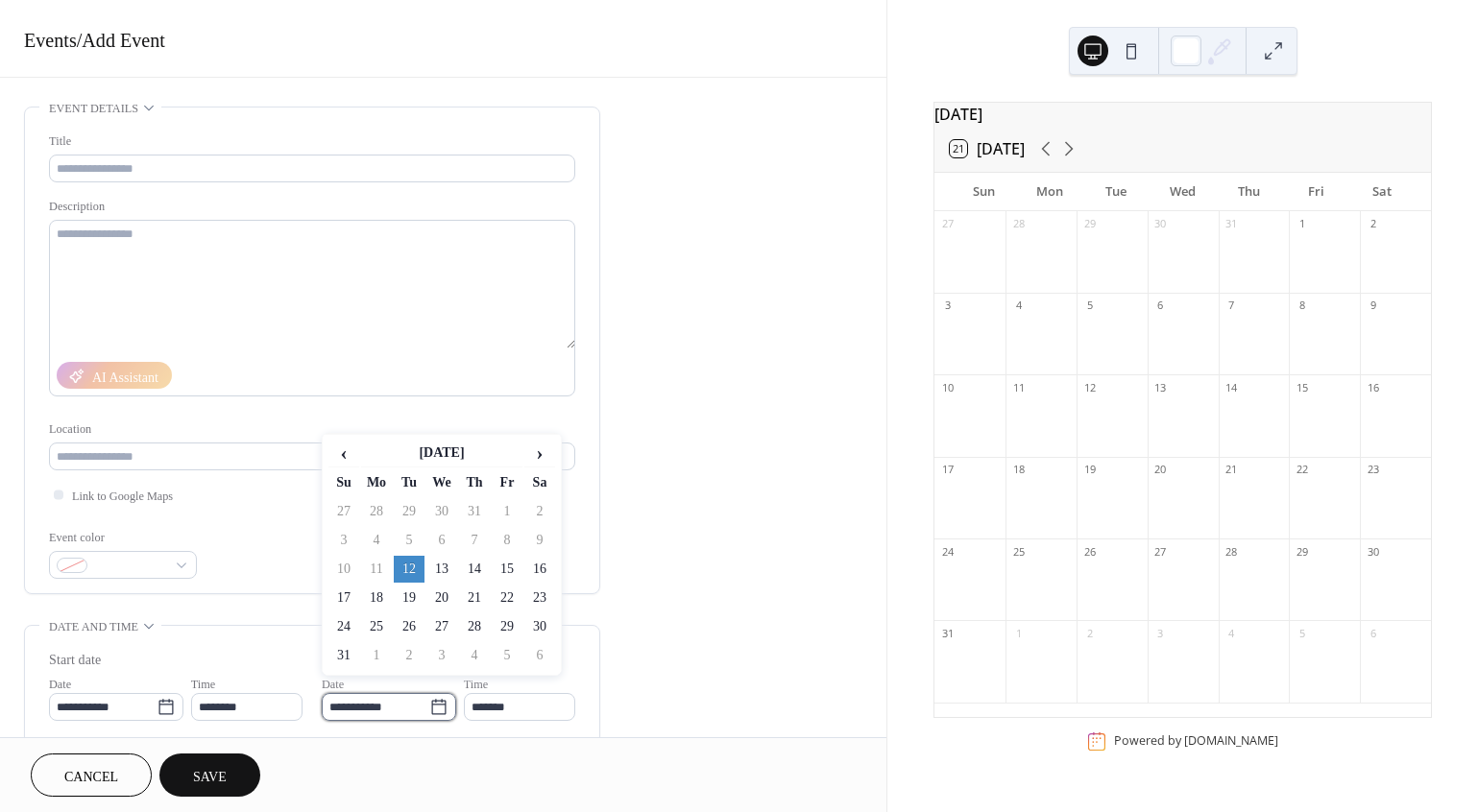 click on "**********" at bounding box center (376, 706) 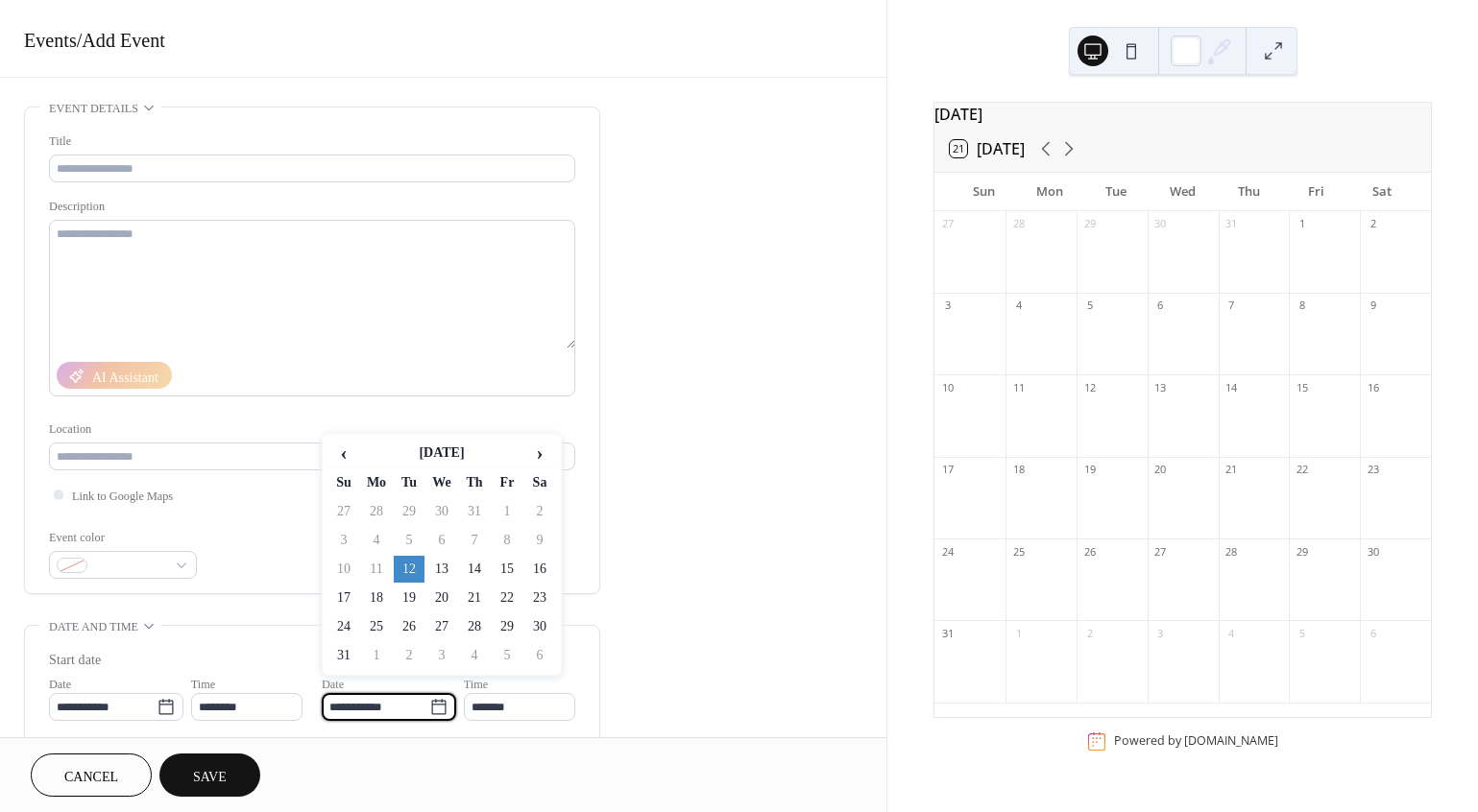 click on "**********" at bounding box center [443, 691] 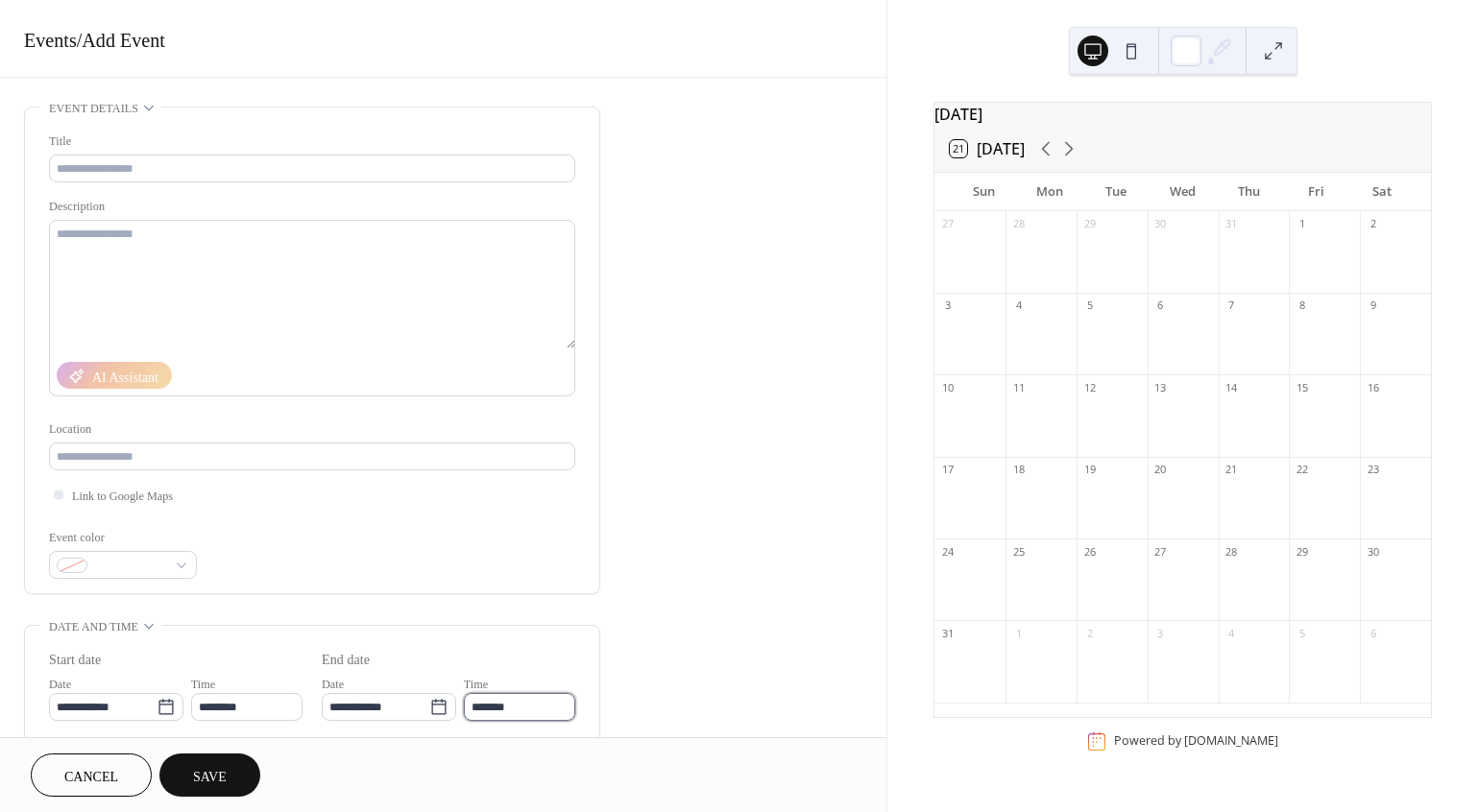 click on "*******" at bounding box center (520, 706) 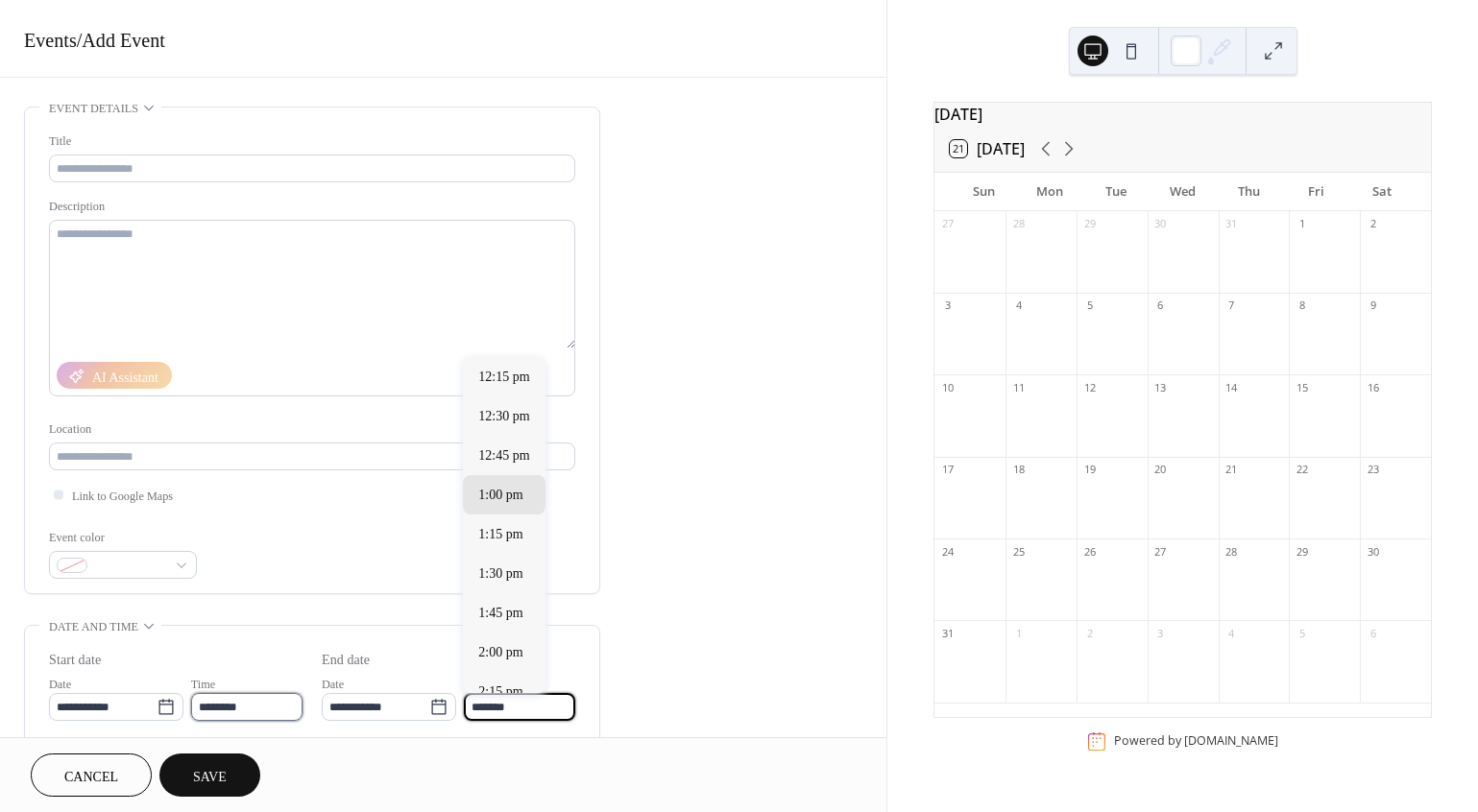 click on "********" at bounding box center [247, 706] 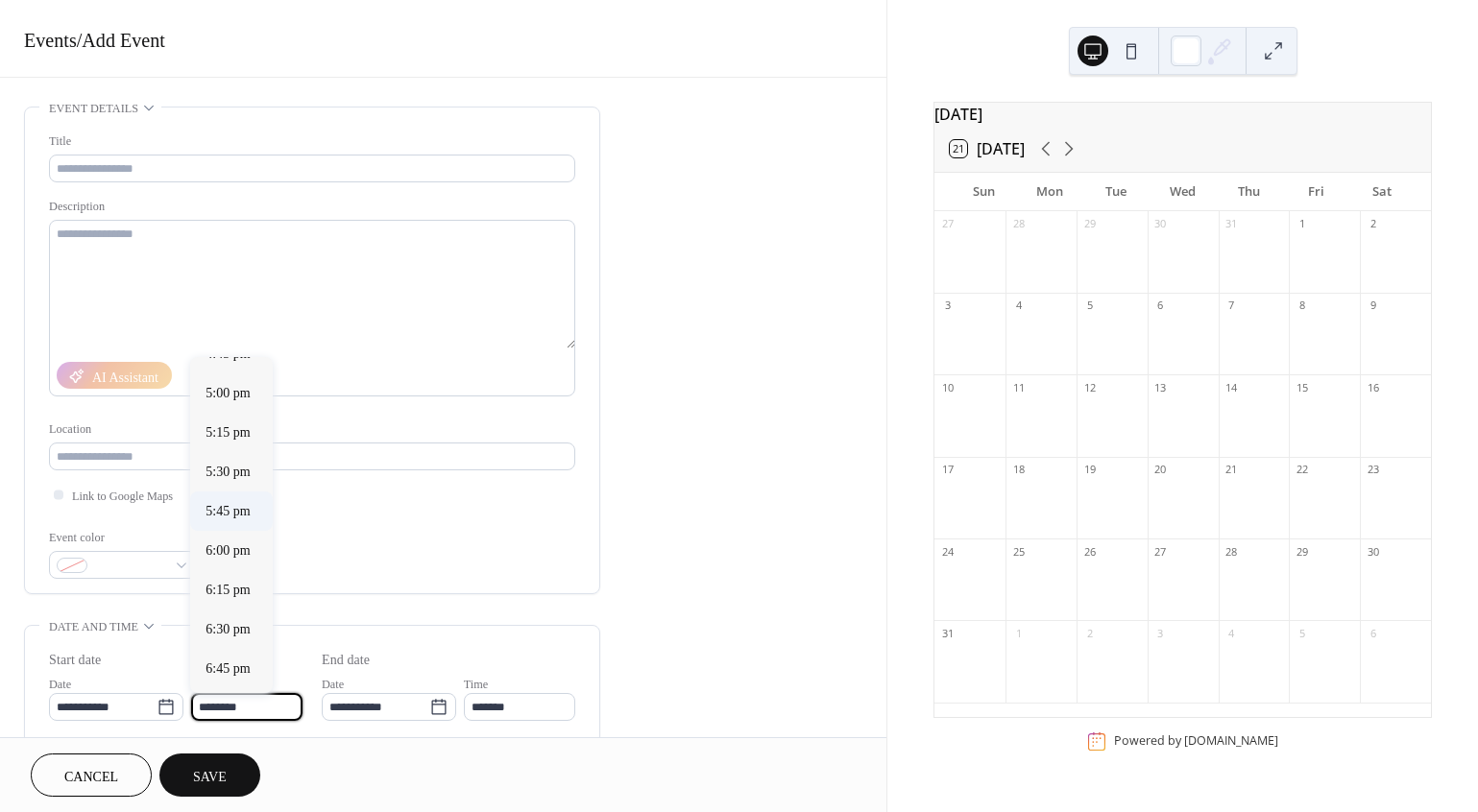 scroll, scrollTop: 2661, scrollLeft: 0, axis: vertical 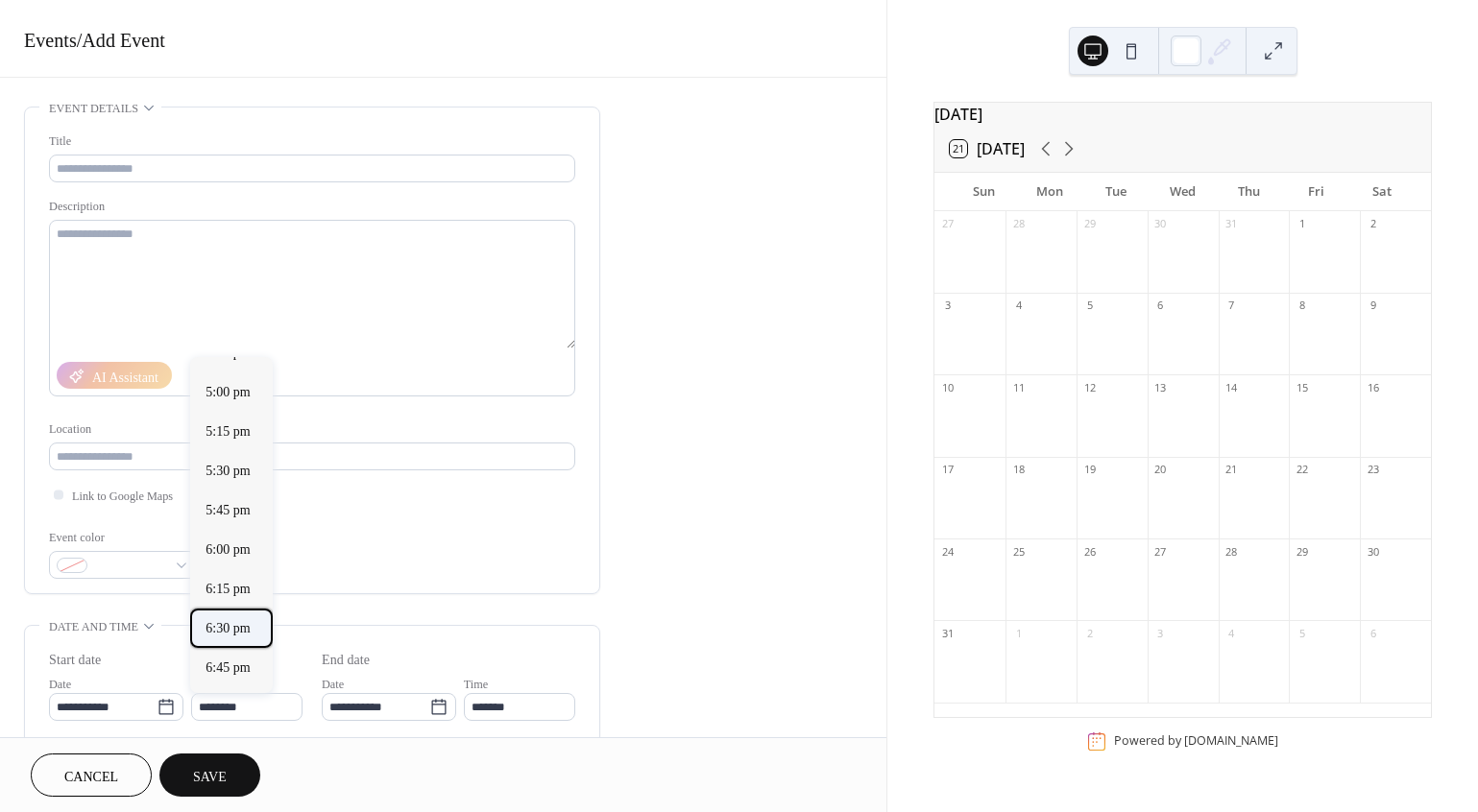 click on "6:30 pm" at bounding box center [228, 628] 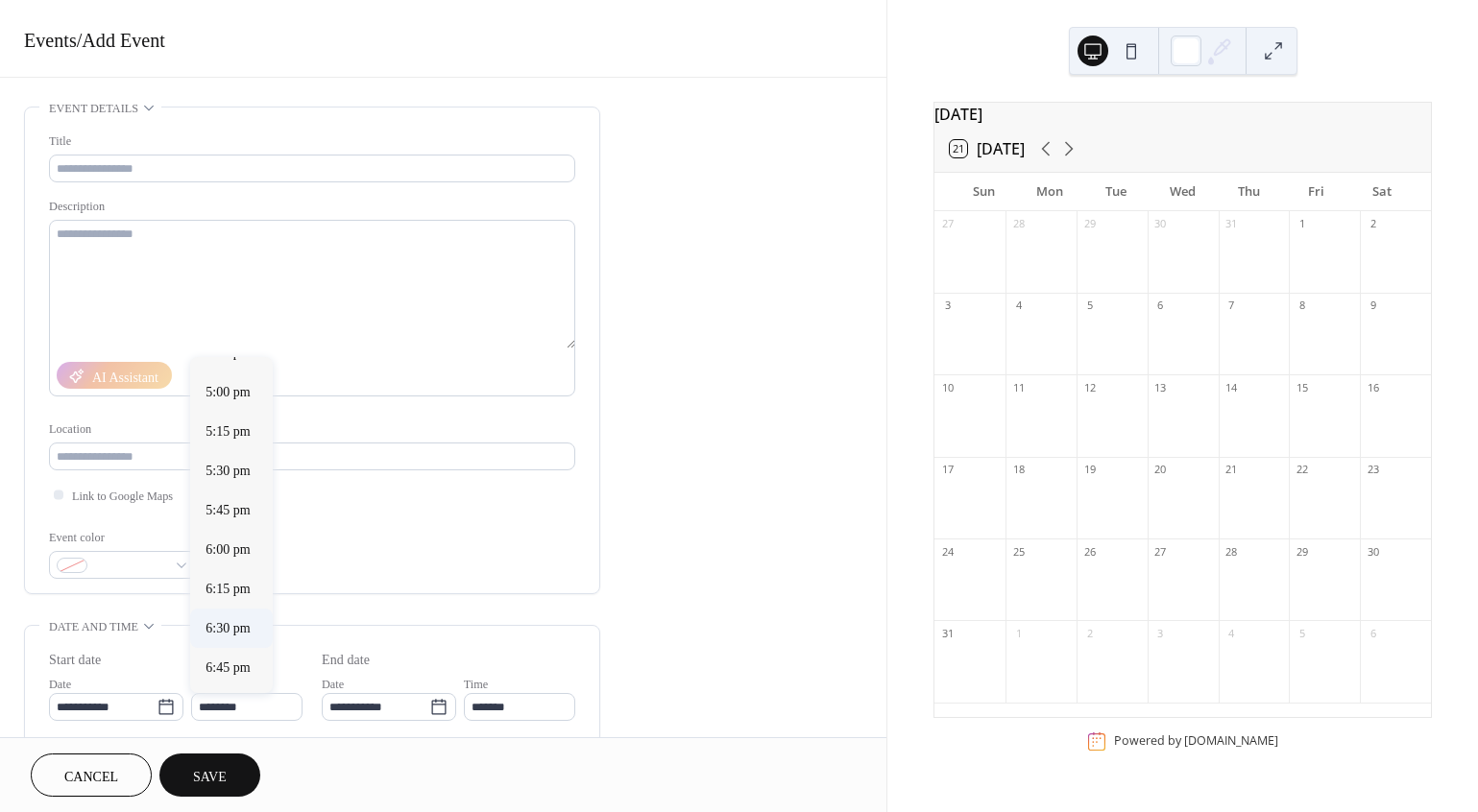 type on "*******" 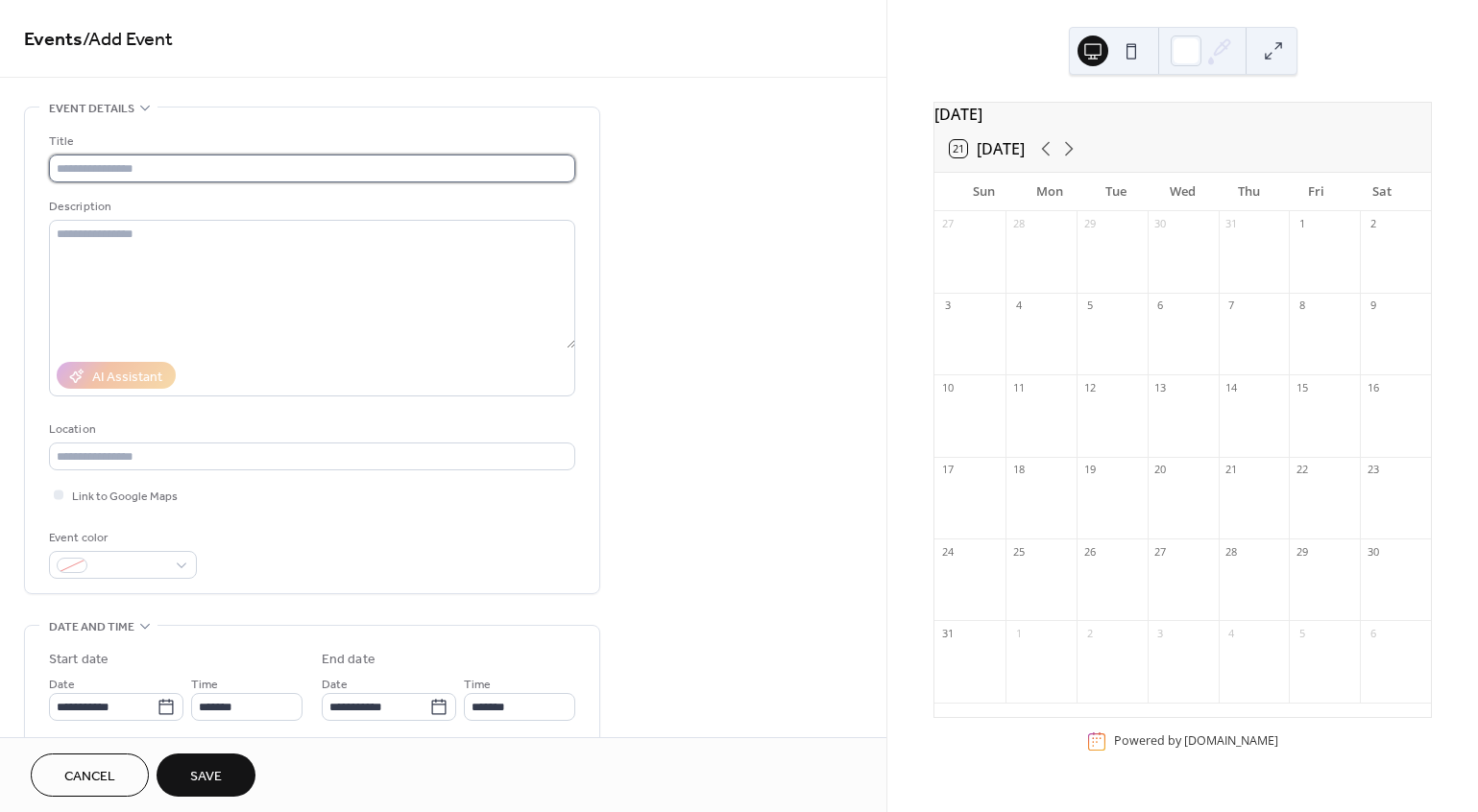 click at bounding box center (312, 168) 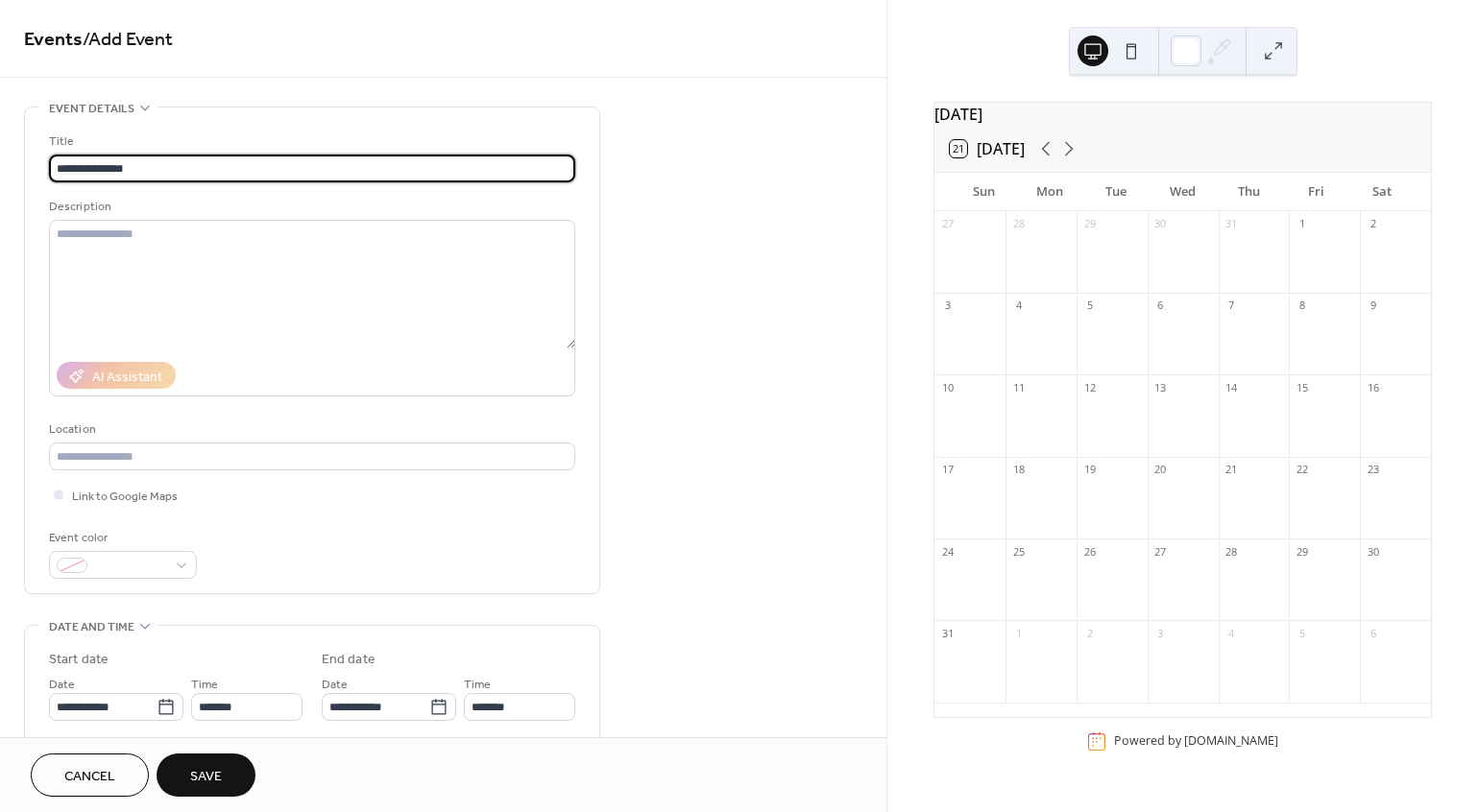 type on "**********" 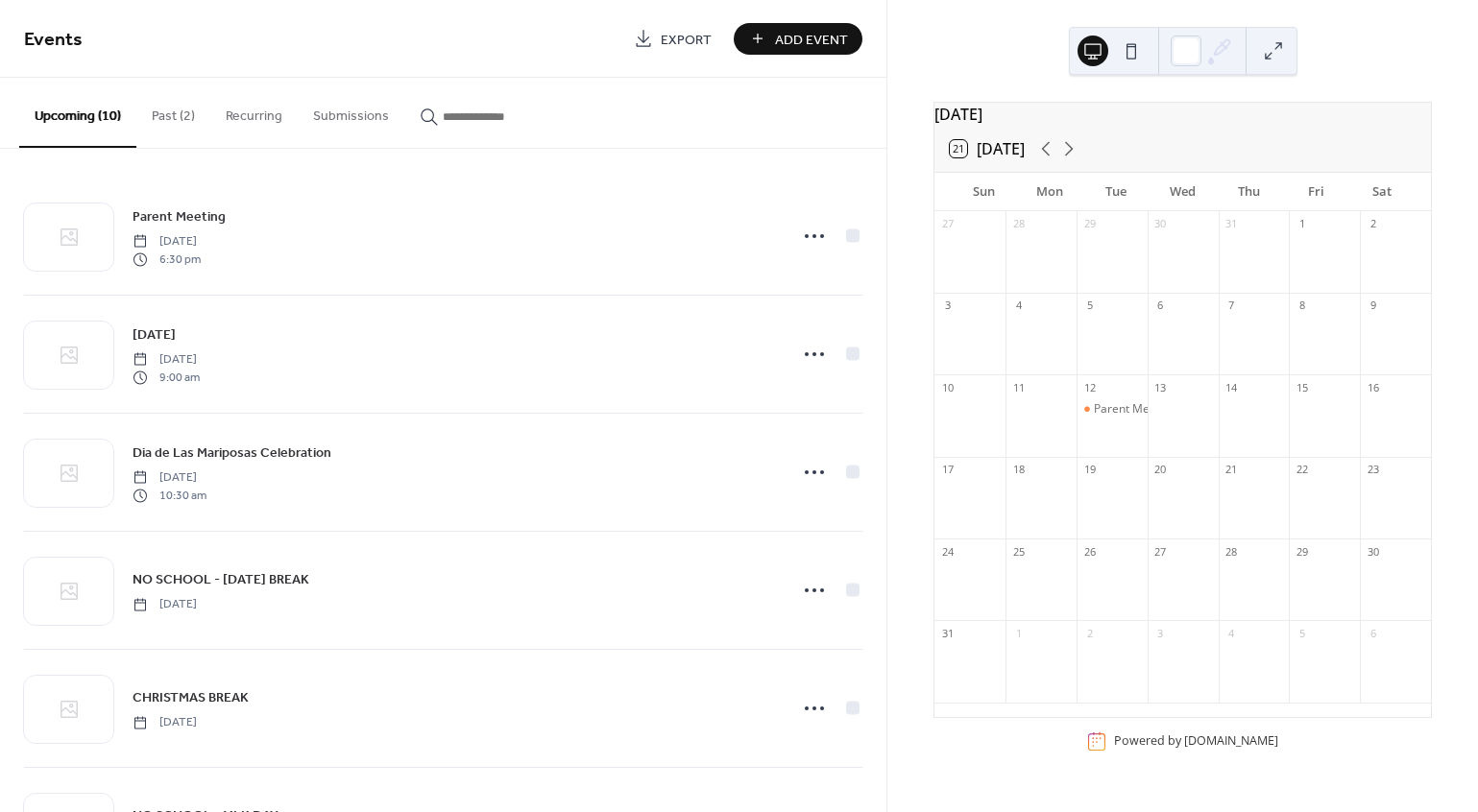 click on "Add Event" at bounding box center [812, 39] 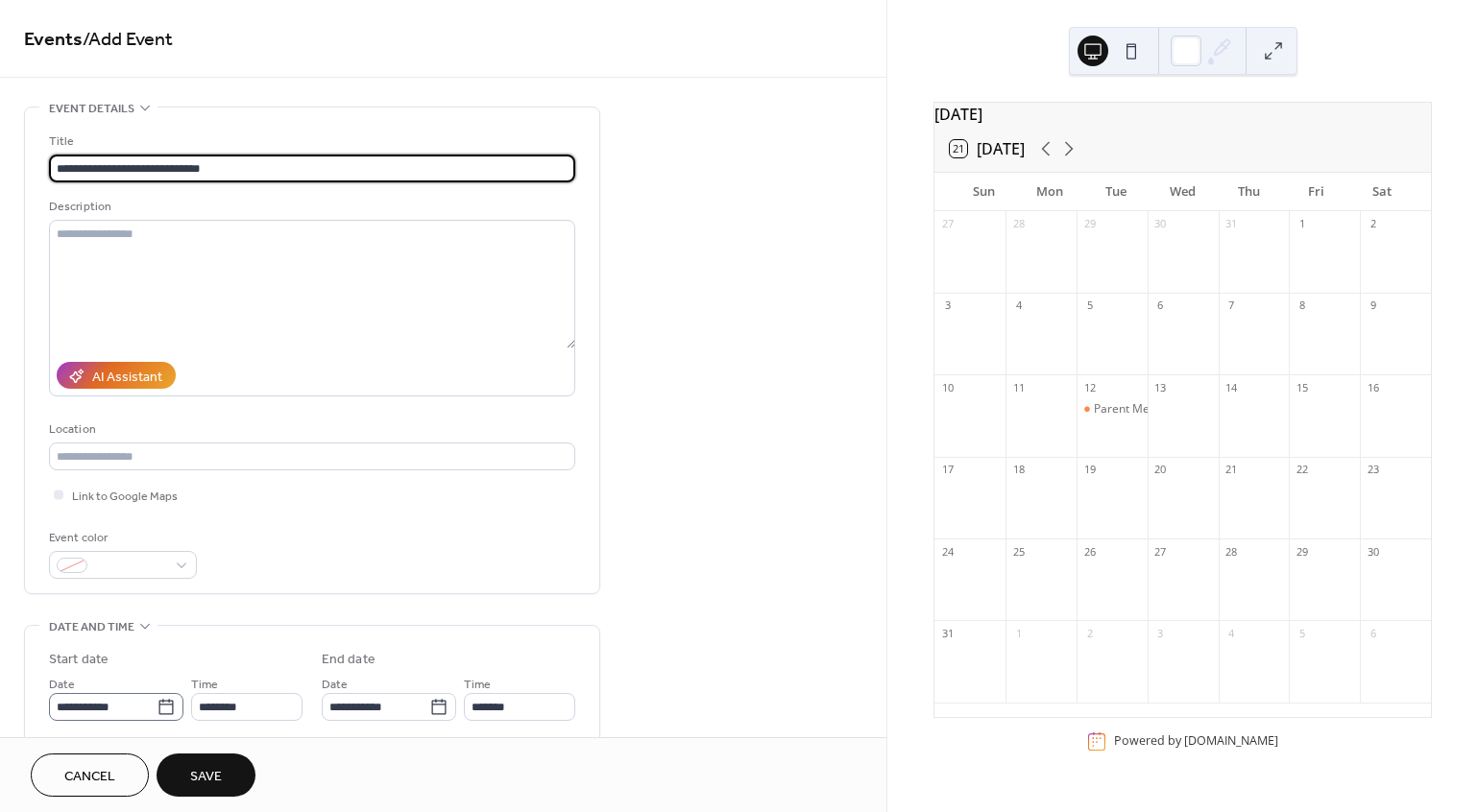 type on "**********" 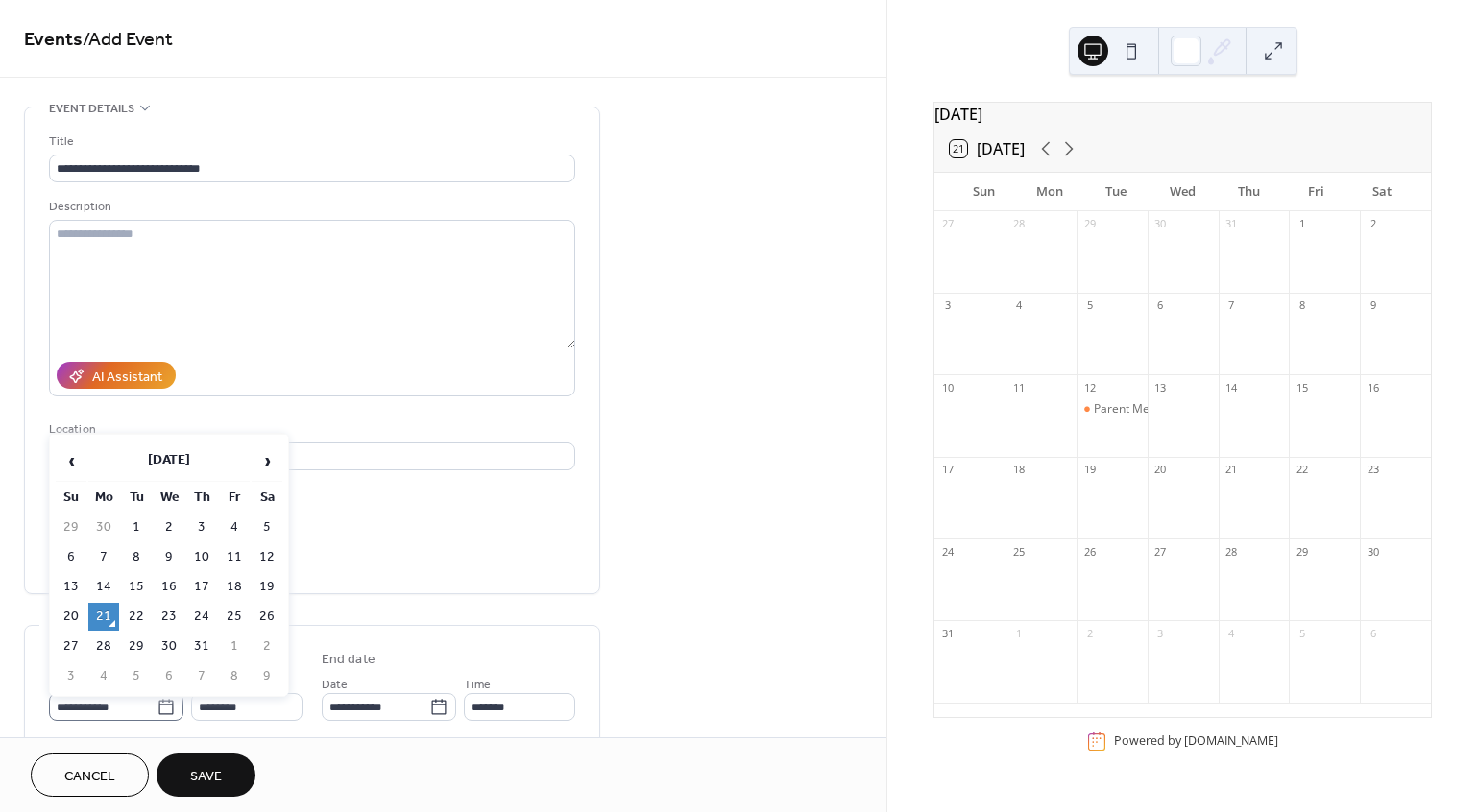 click 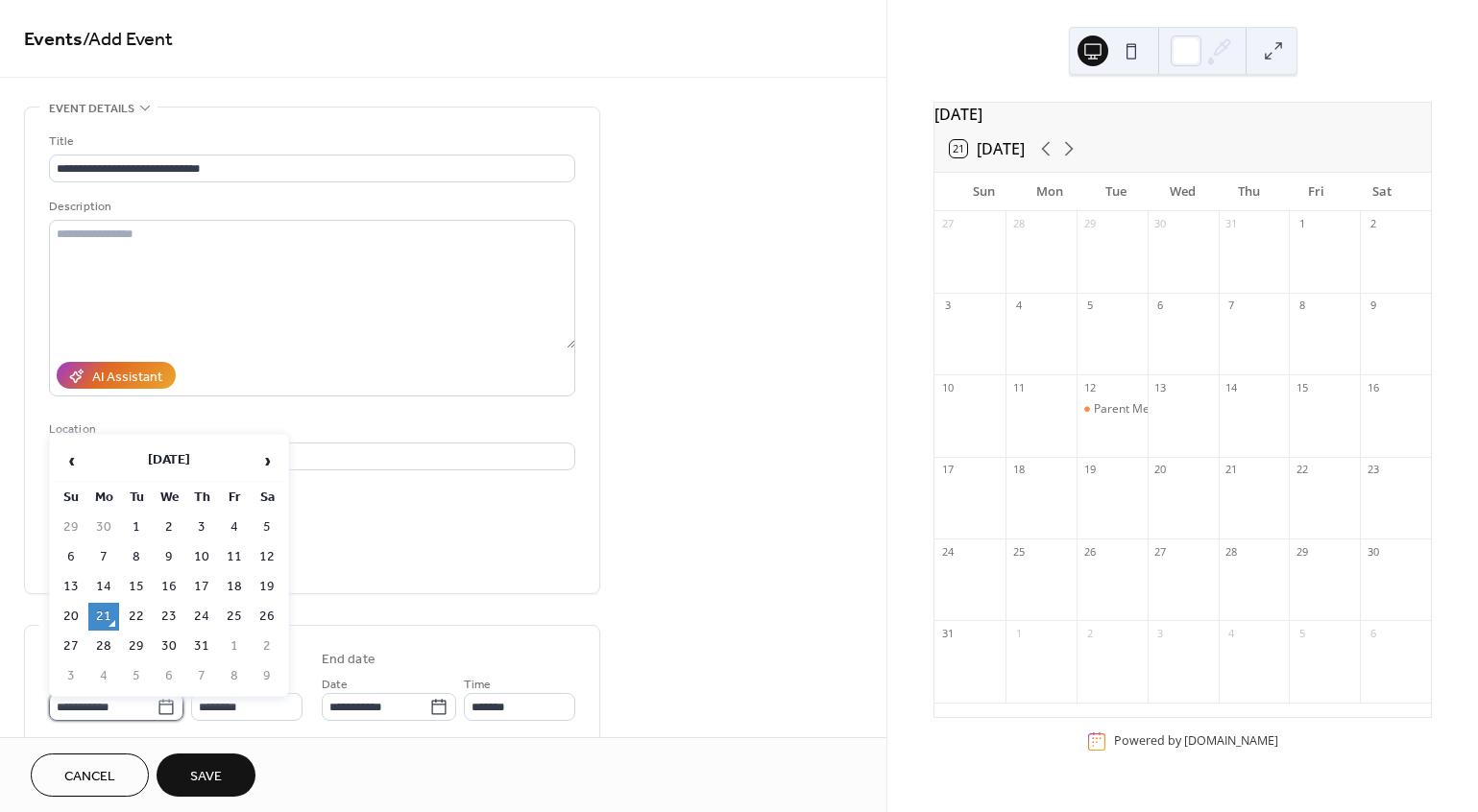 click on "**********" at bounding box center (103, 706) 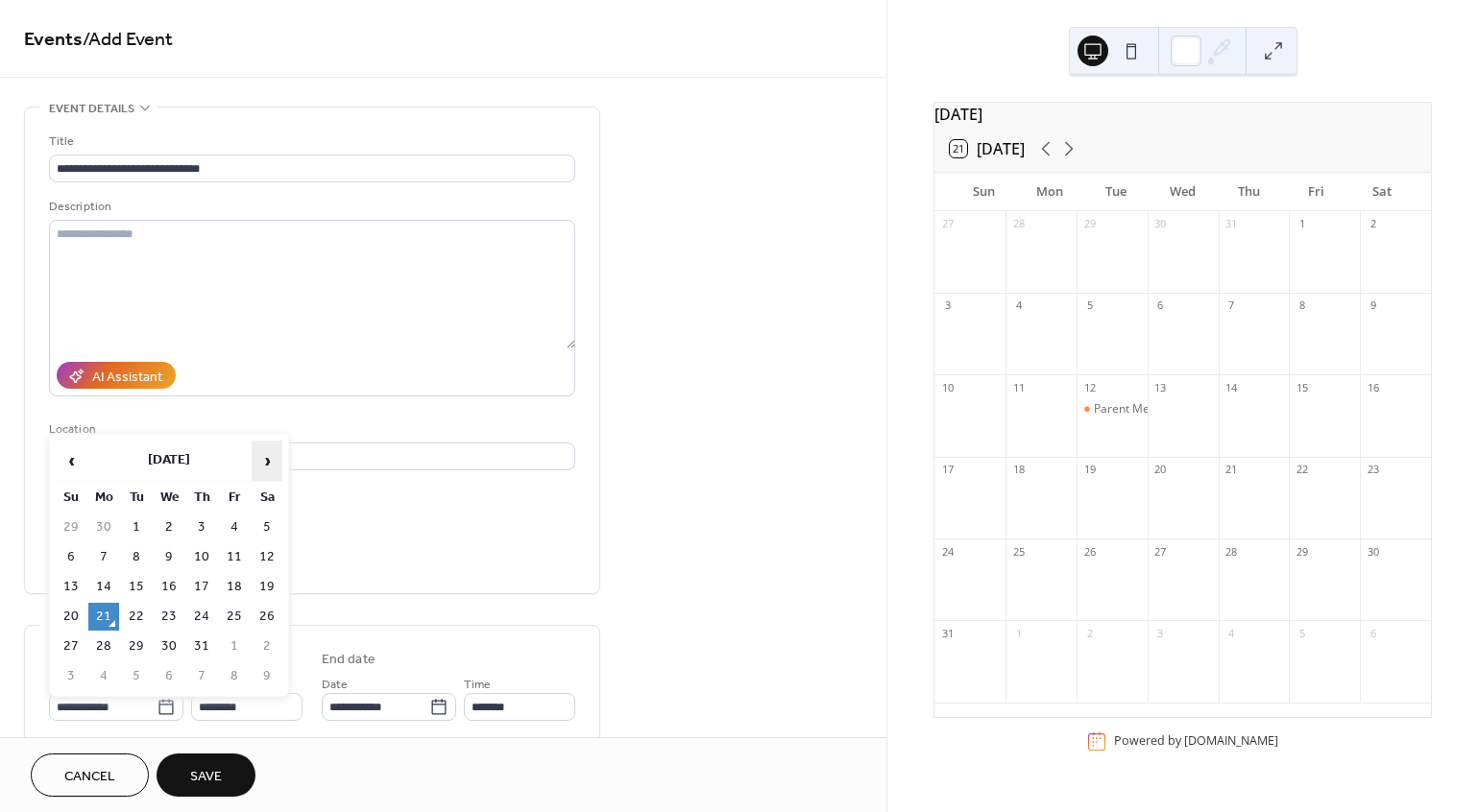 click on "›" at bounding box center (267, 461) 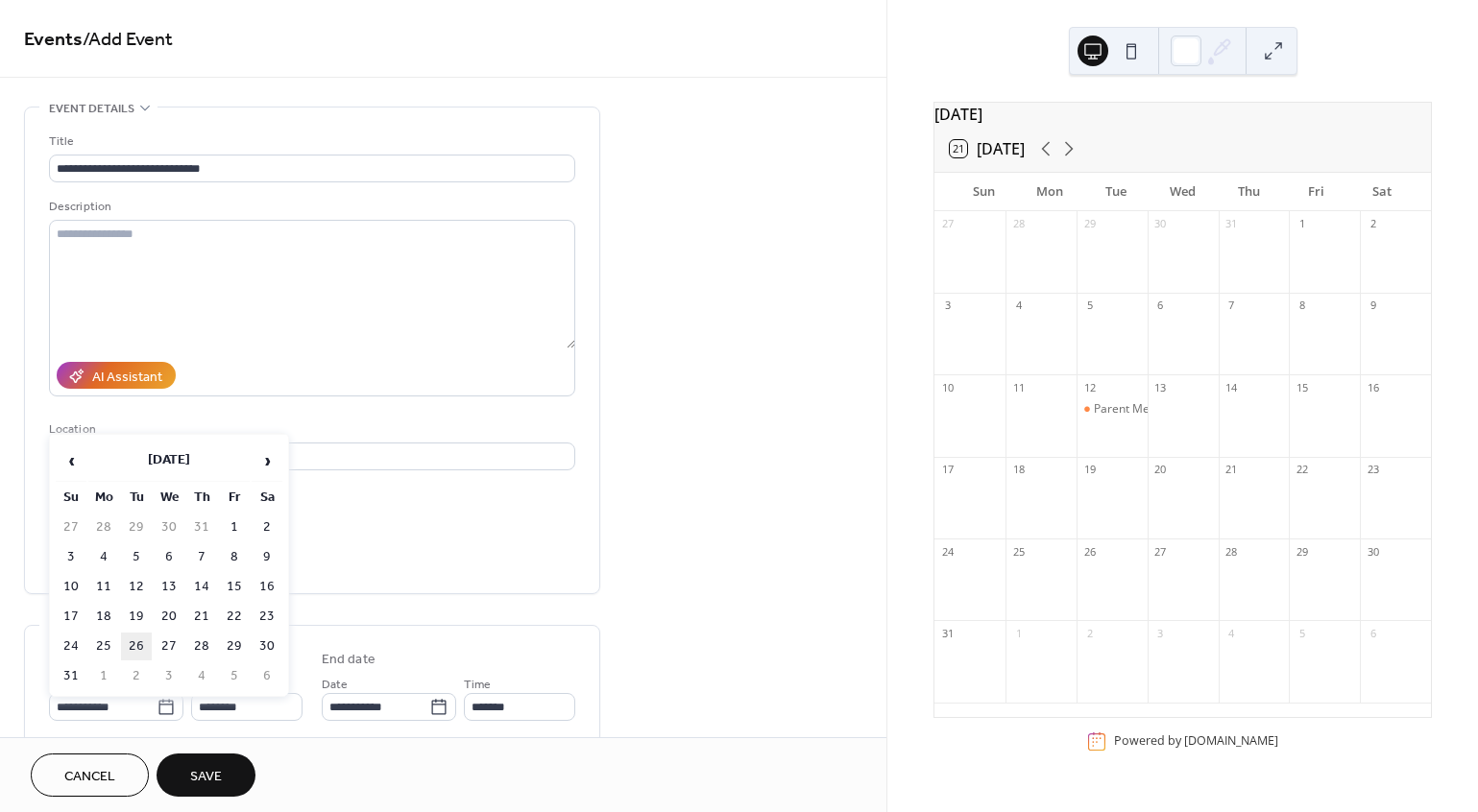 click on "26" at bounding box center (136, 646) 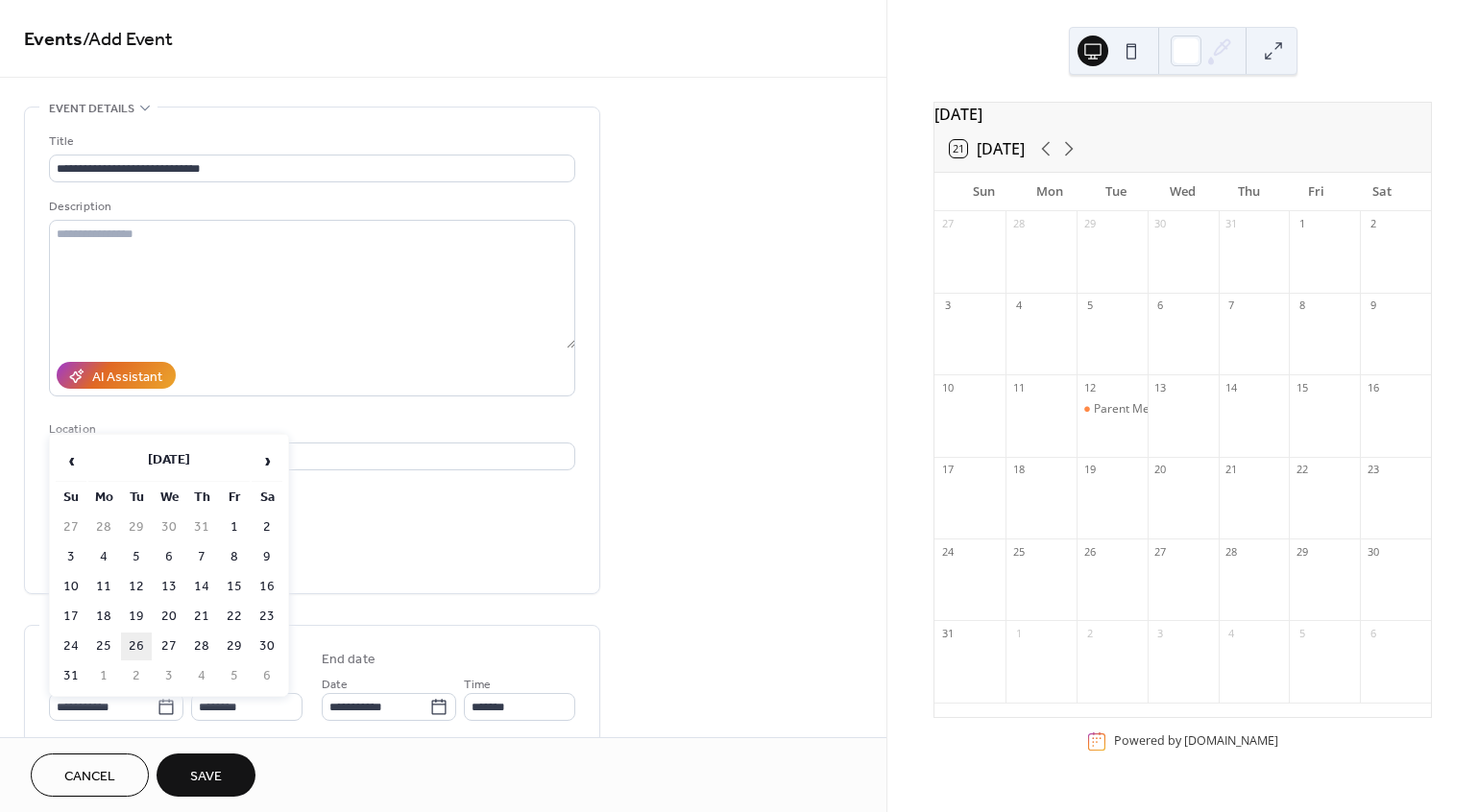 type on "**********" 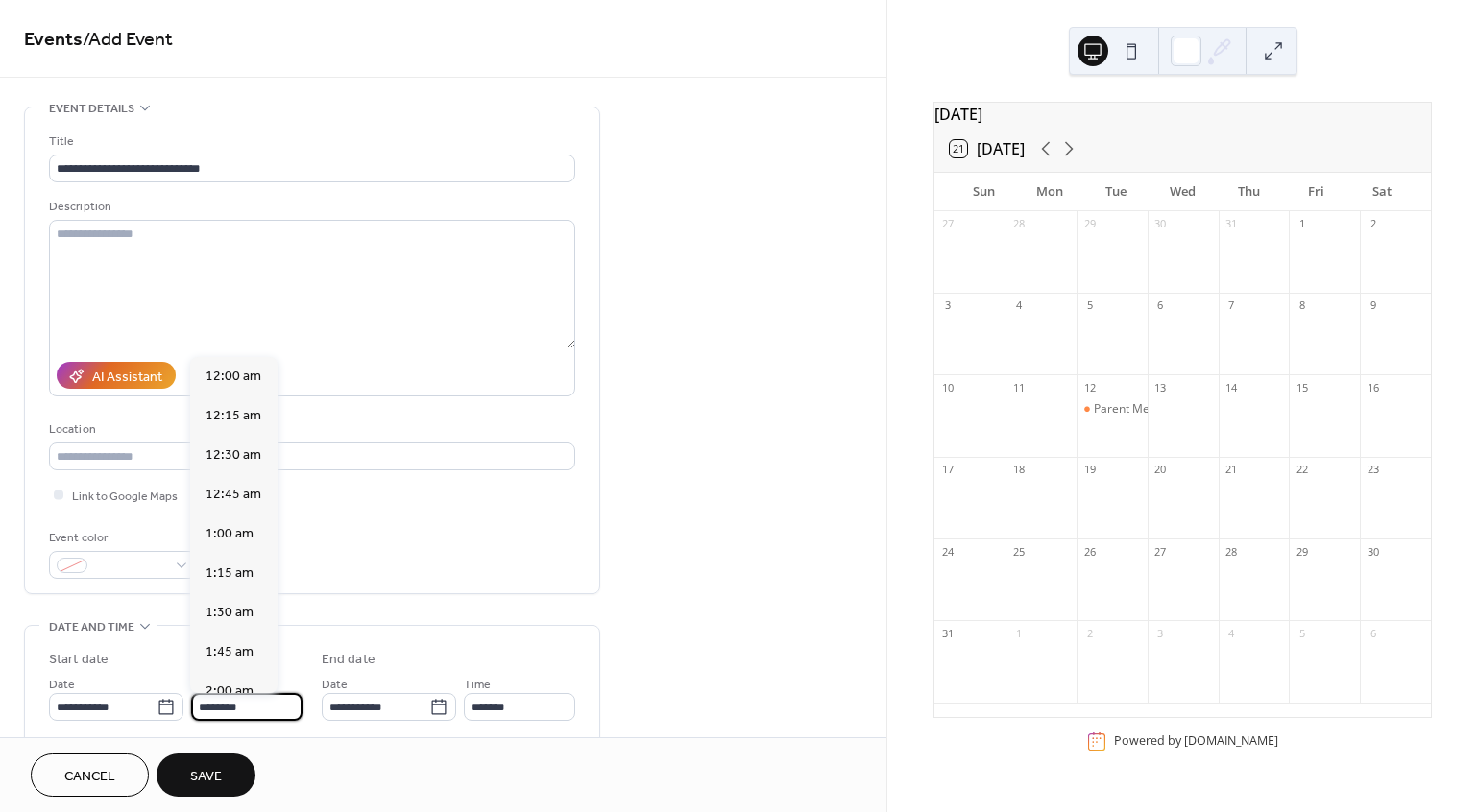 click on "********" at bounding box center (247, 706) 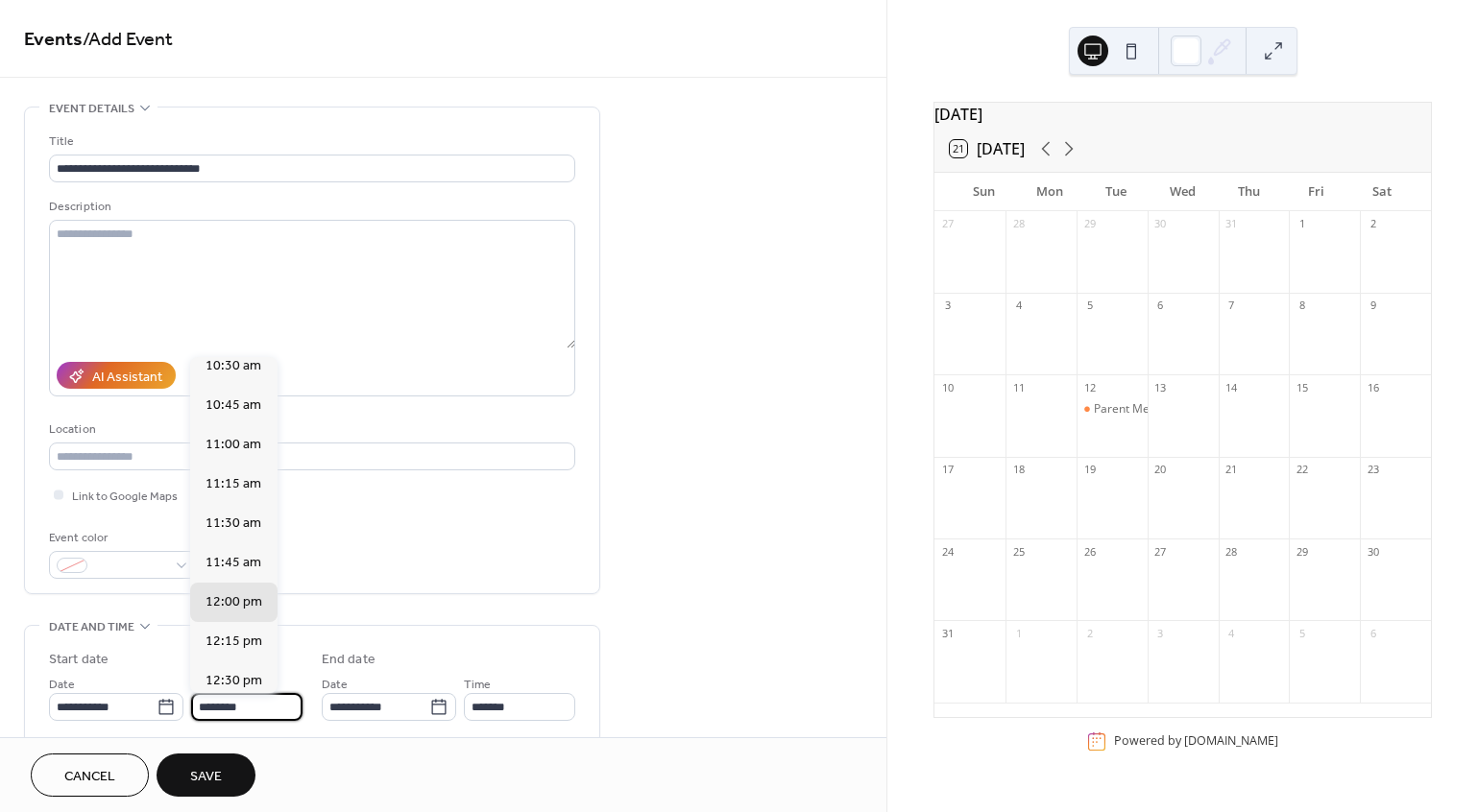 scroll, scrollTop: 1525, scrollLeft: 0, axis: vertical 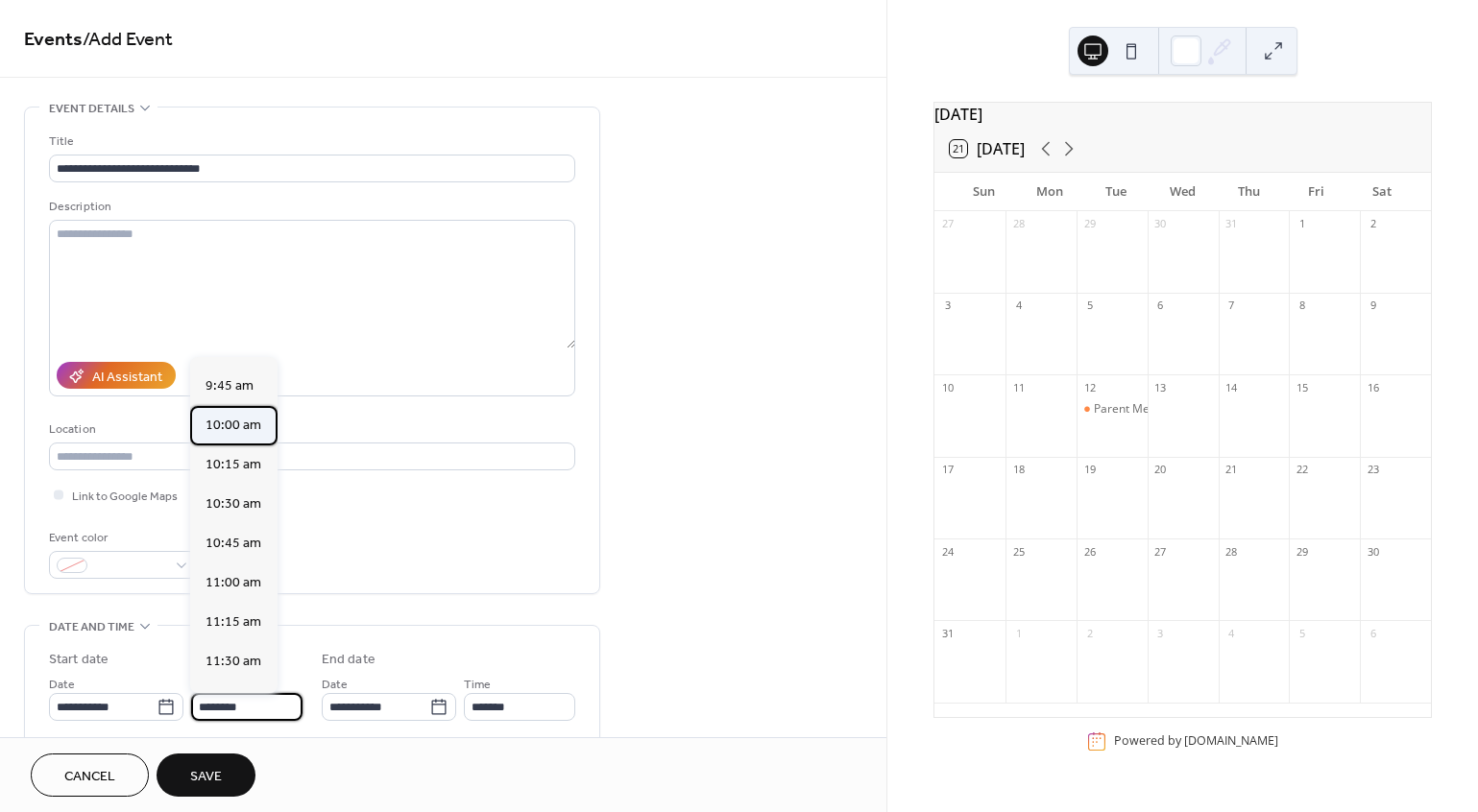 click on "10:00 am" at bounding box center (233, 425) 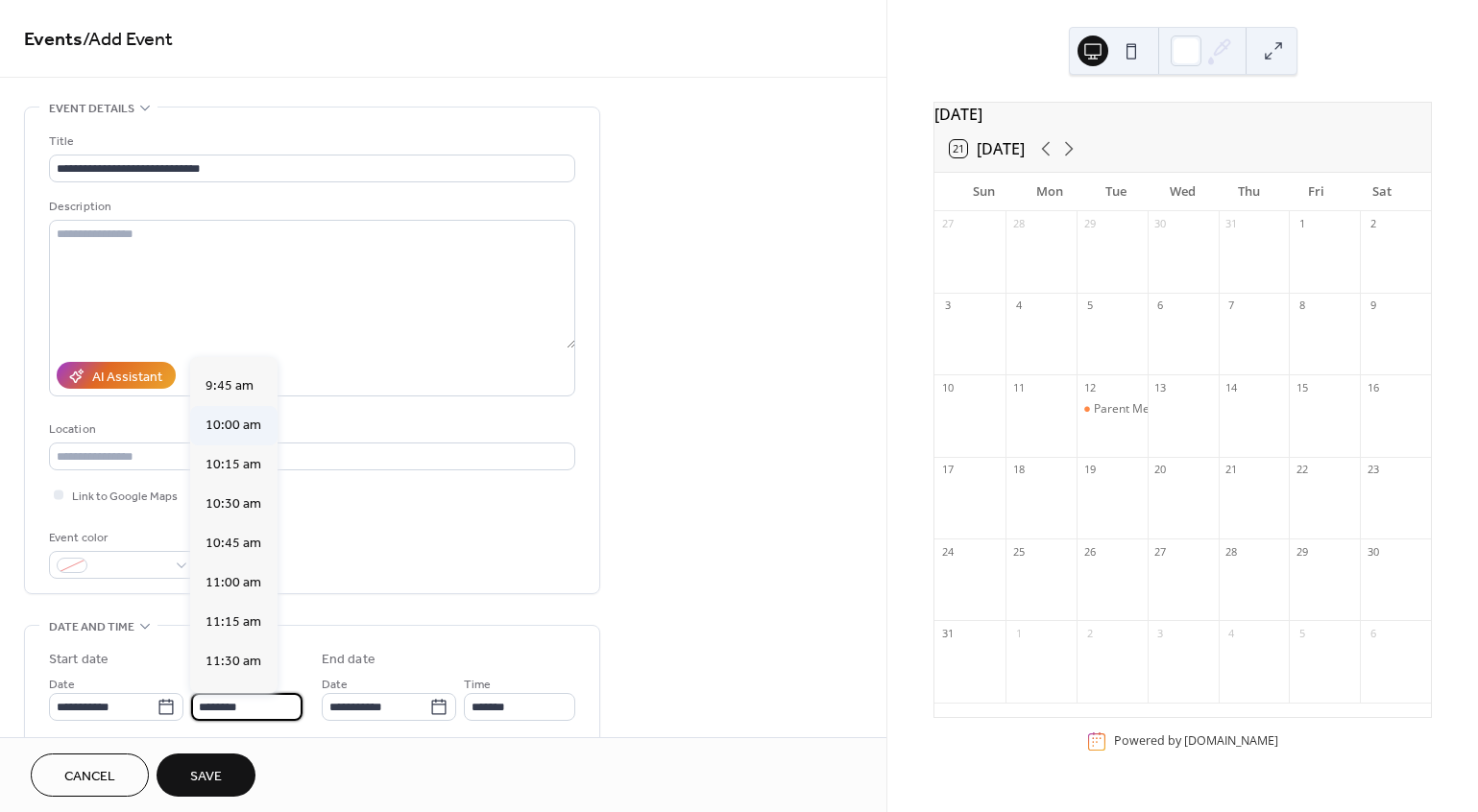 type on "********" 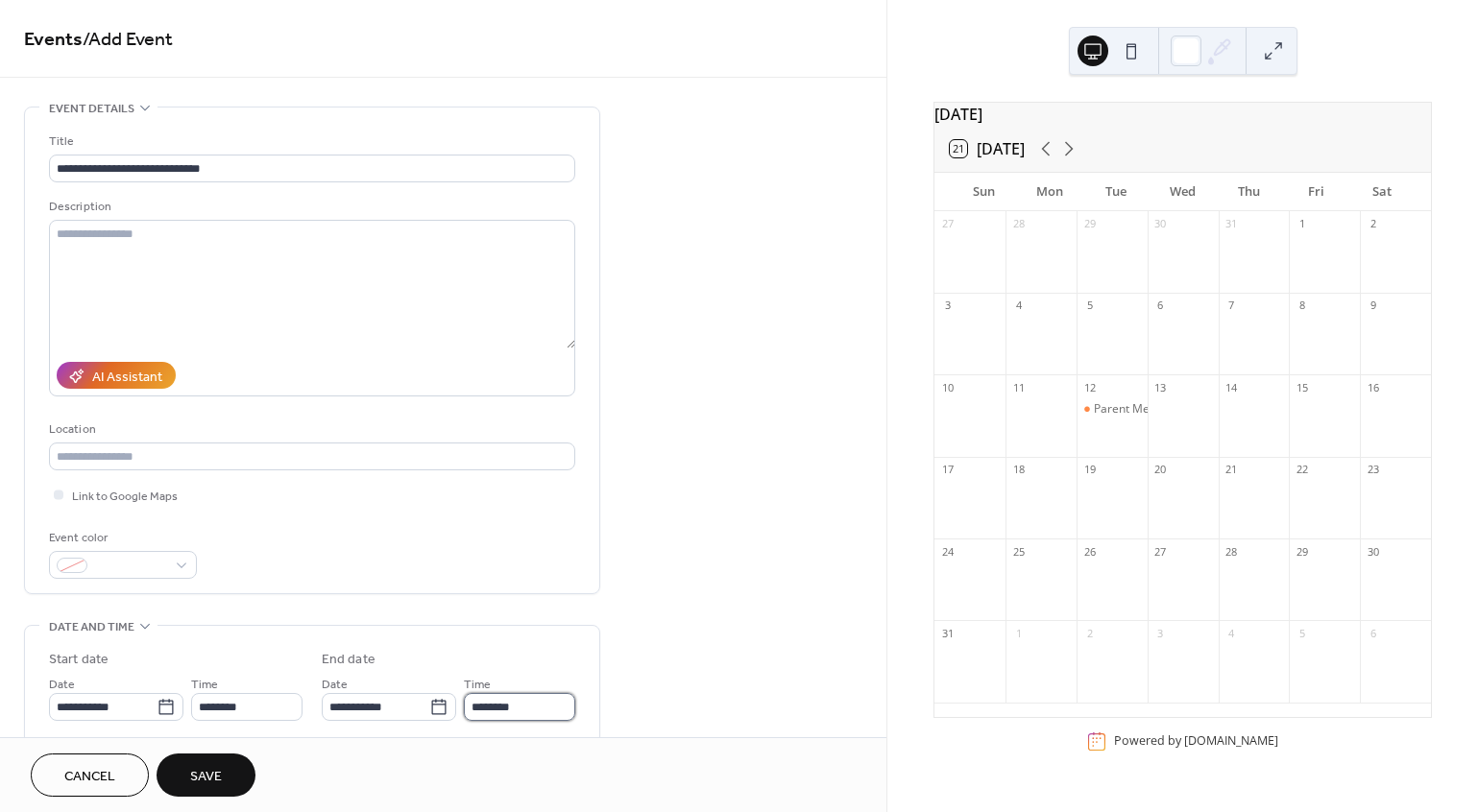 click on "********" at bounding box center (520, 706) 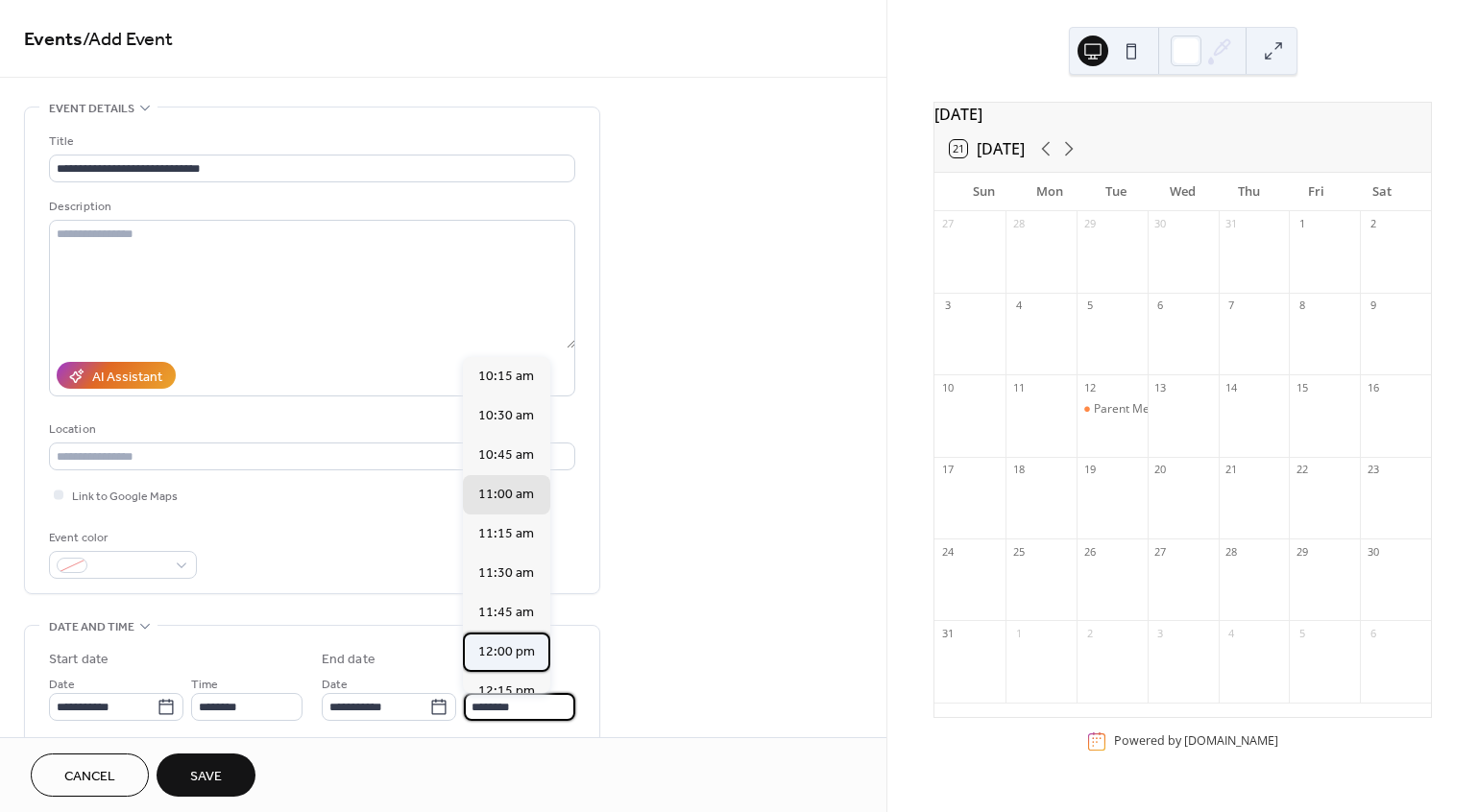 click on "12:00 pm" at bounding box center (506, 652) 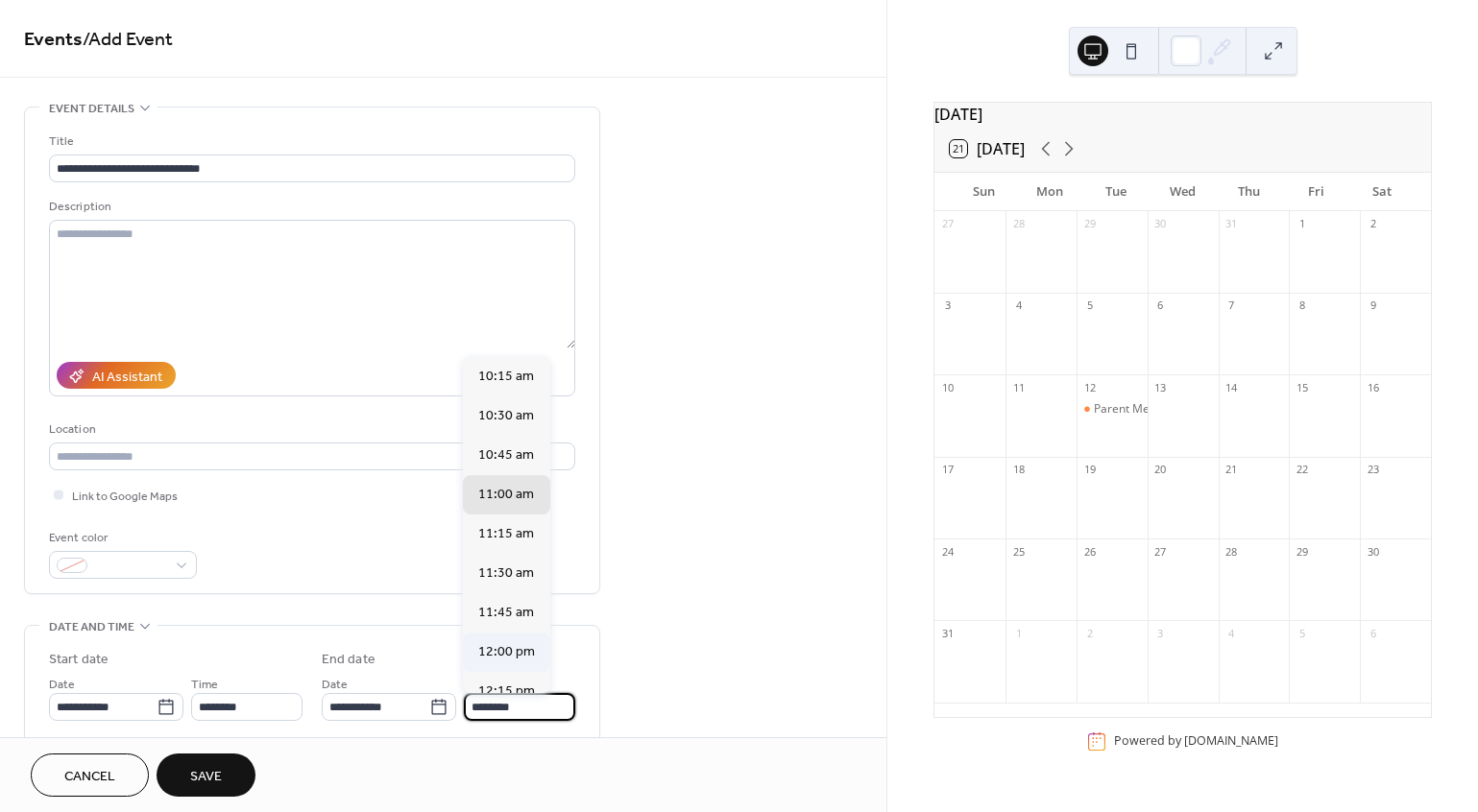 type on "********" 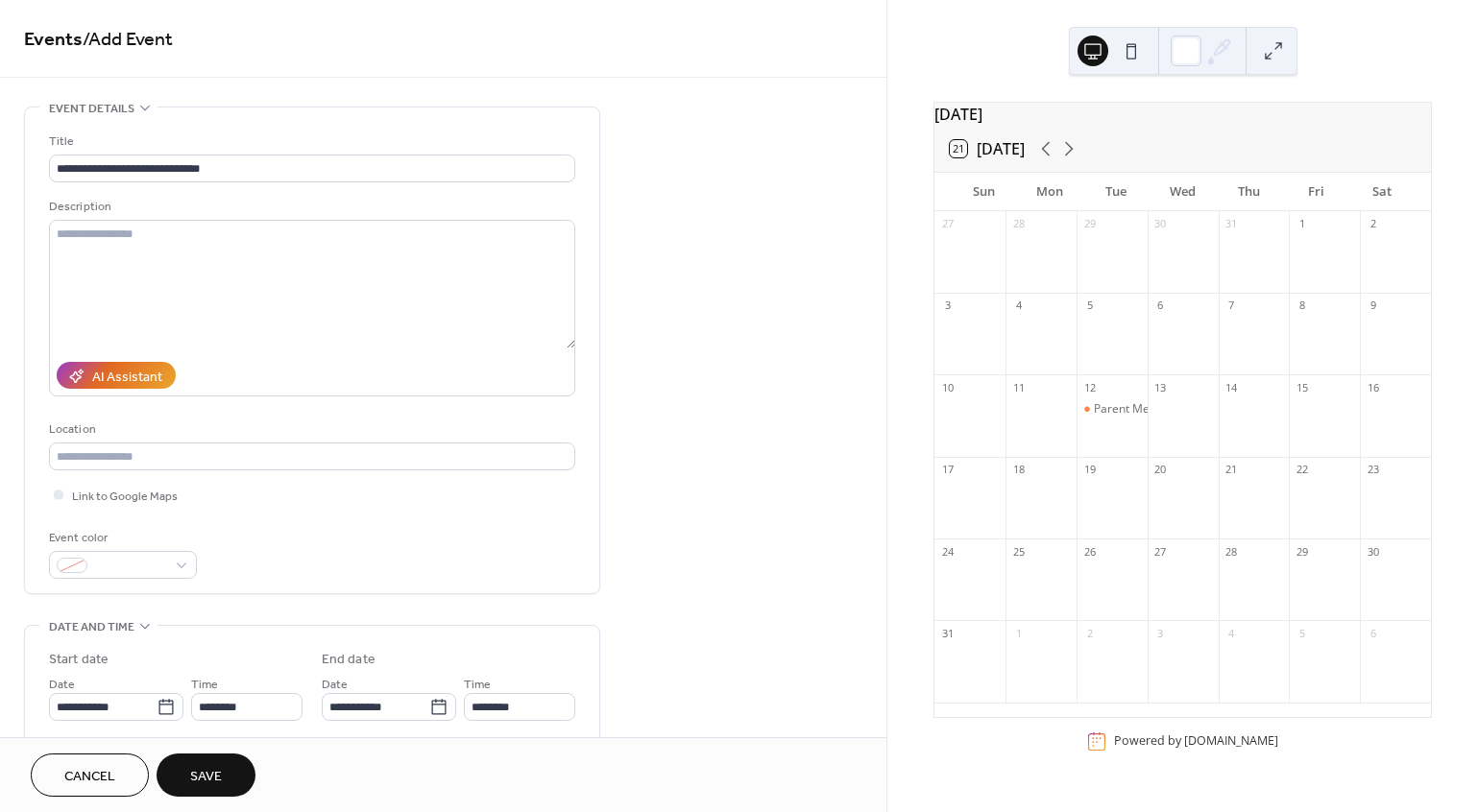 click on "Save" at bounding box center (206, 776) 